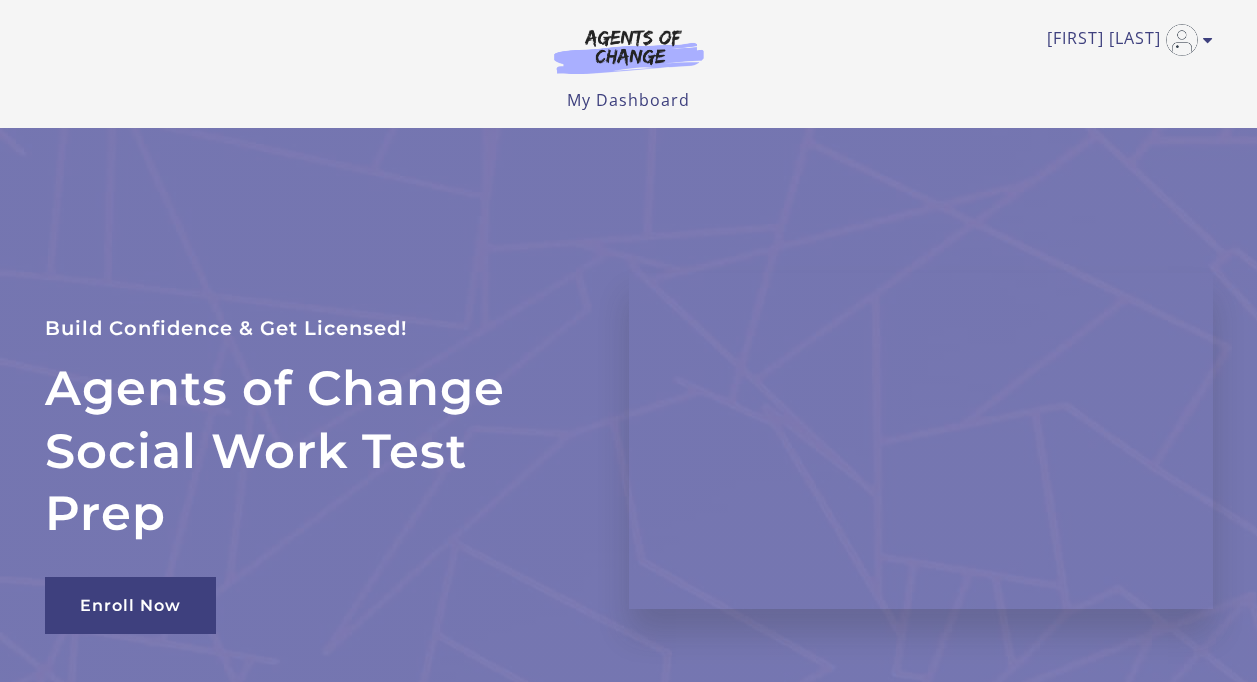scroll, scrollTop: 0, scrollLeft: 0, axis: both 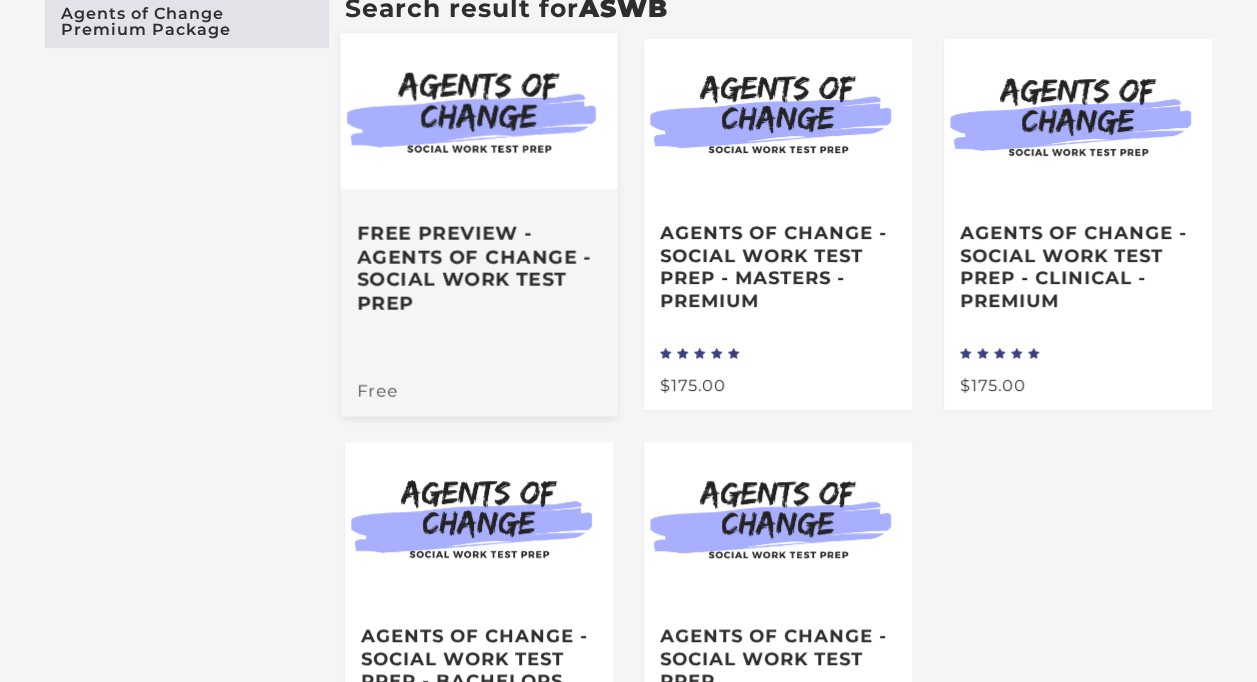click at bounding box center (478, 111) 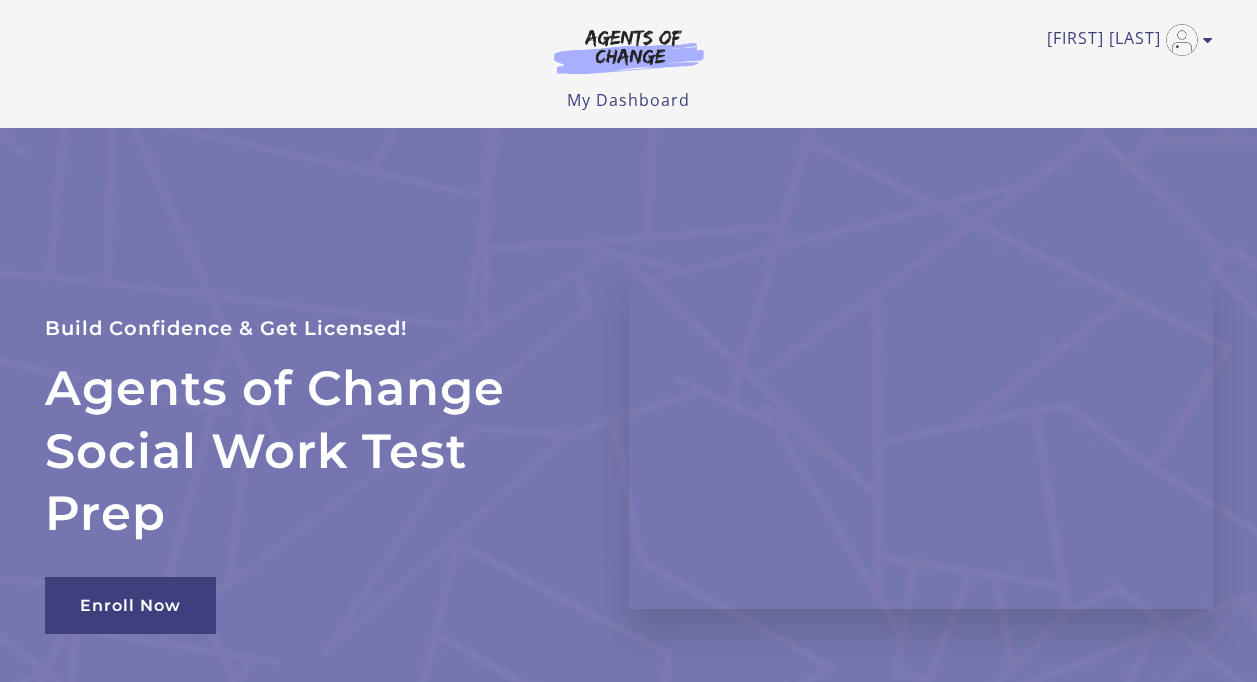 scroll, scrollTop: 0, scrollLeft: 0, axis: both 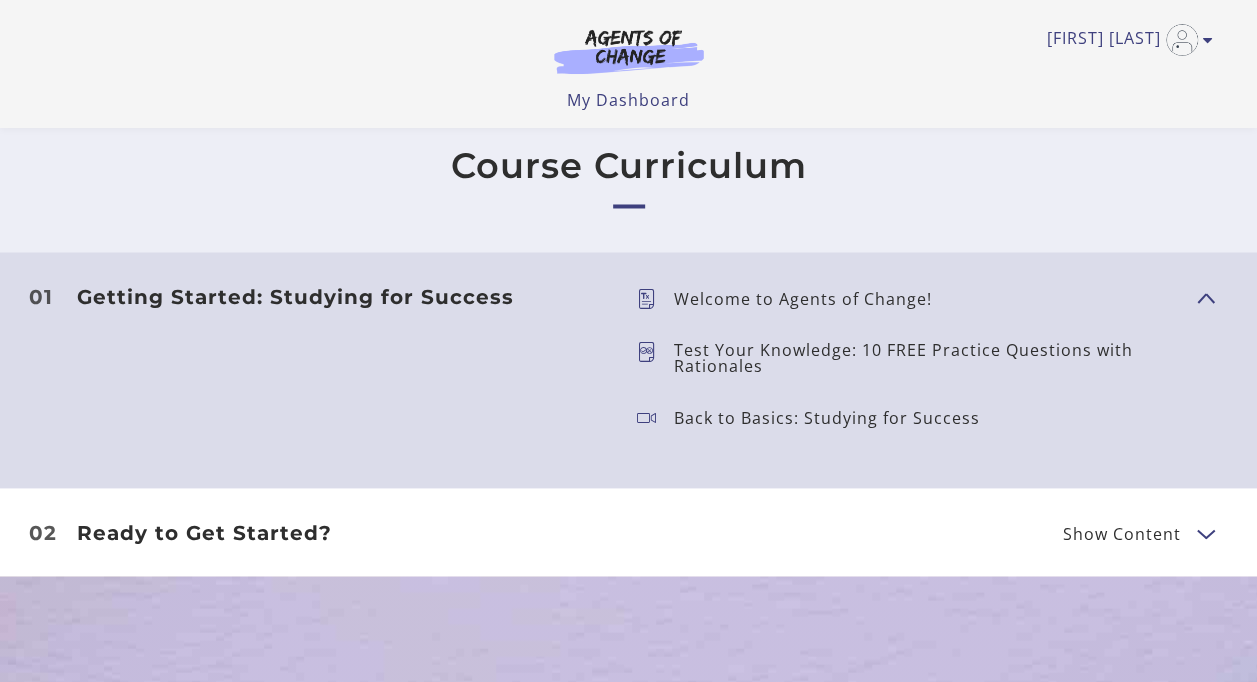 click on "Show Content" at bounding box center (1122, 533) 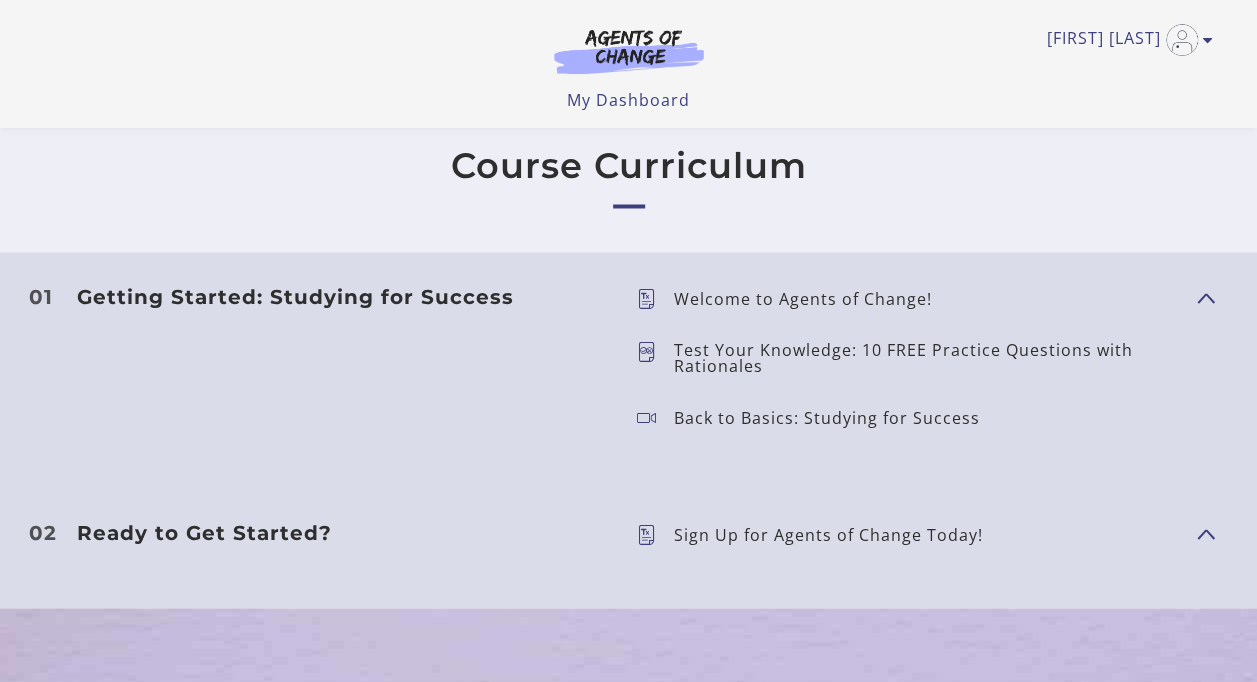 click on "Getting Started: Studying for Success" at bounding box center [341, 296] 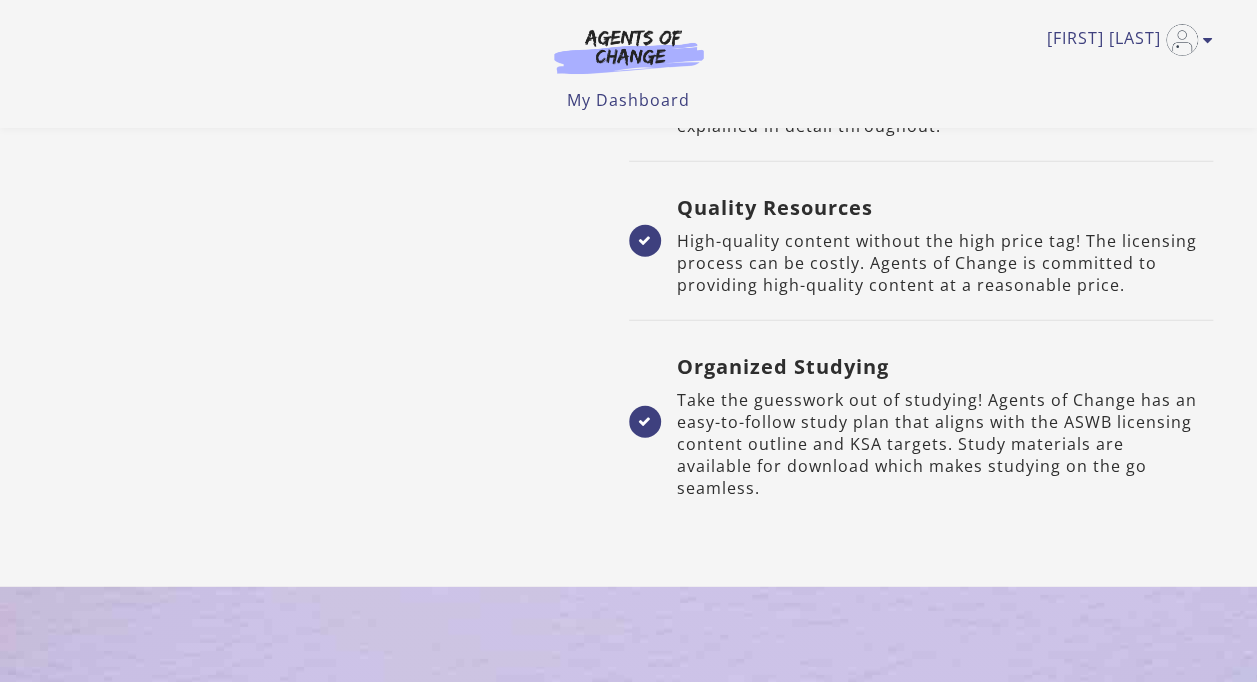 scroll, scrollTop: 0, scrollLeft: 0, axis: both 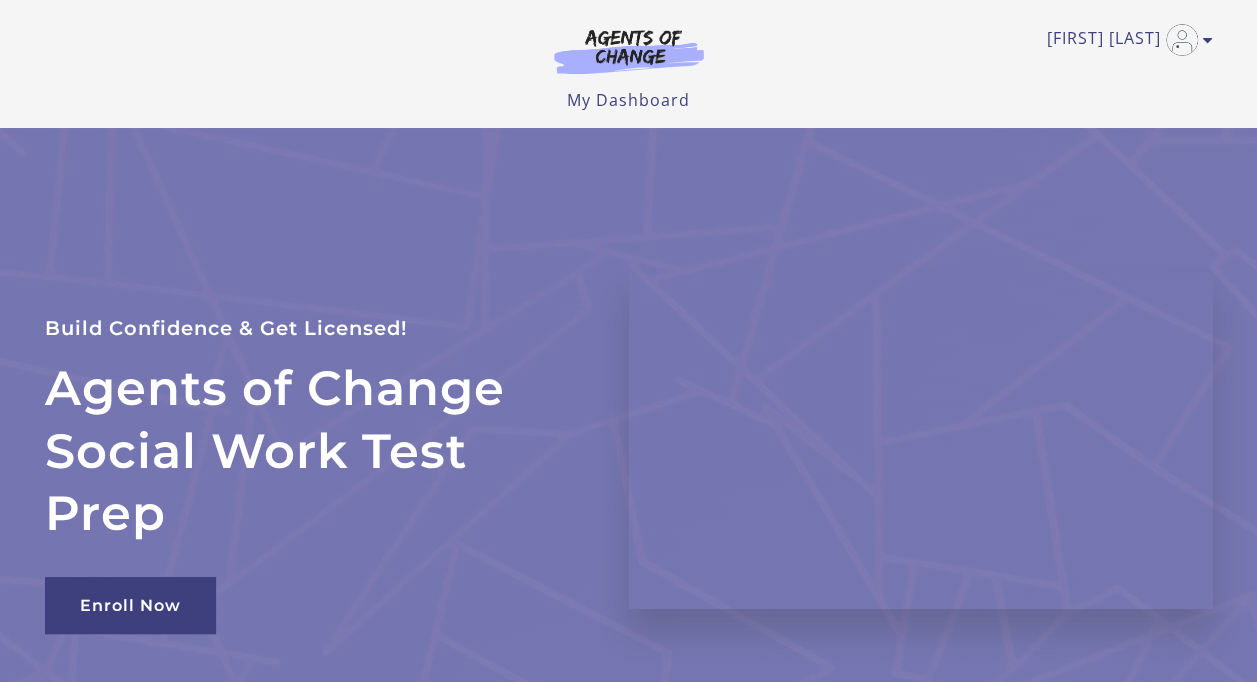 click at bounding box center [629, 51] 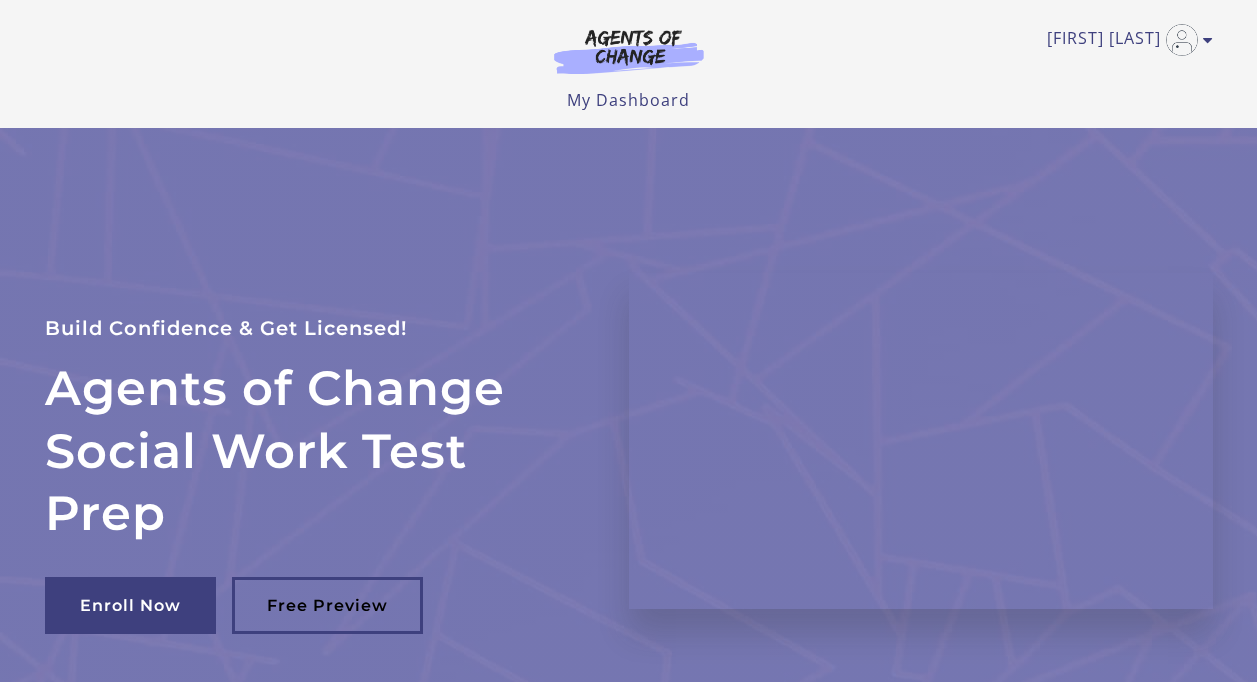 scroll, scrollTop: 0, scrollLeft: 0, axis: both 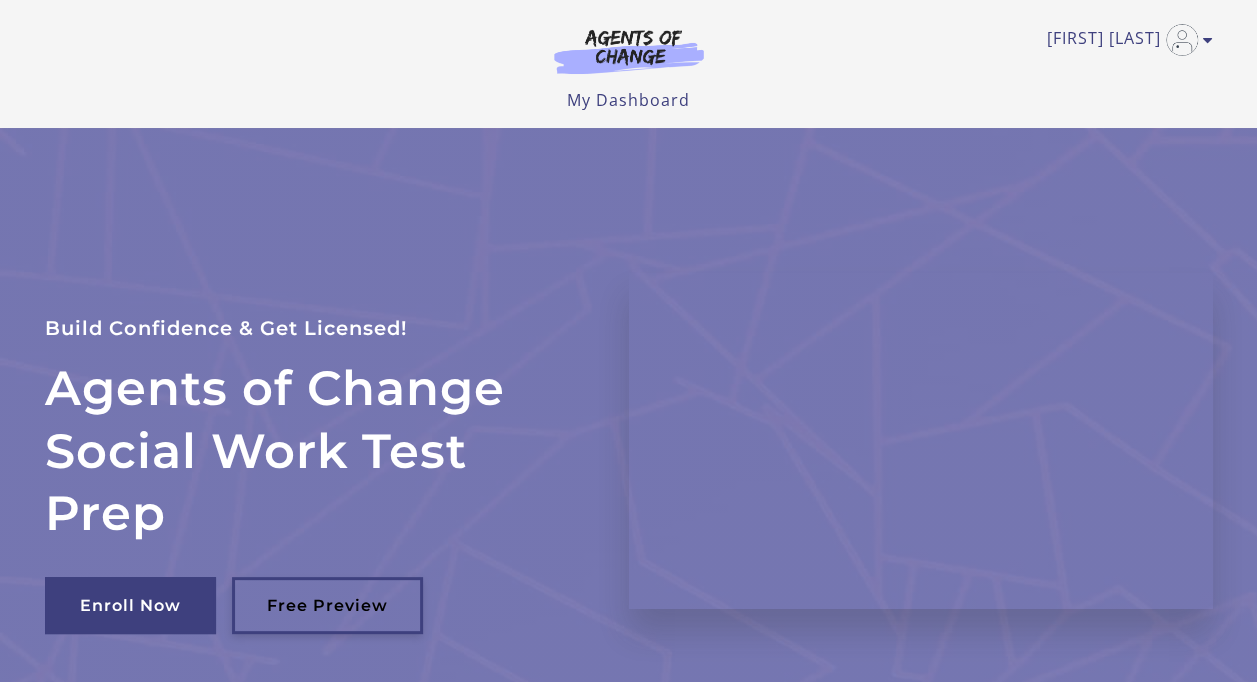click on "Free Preview" at bounding box center (327, 605) 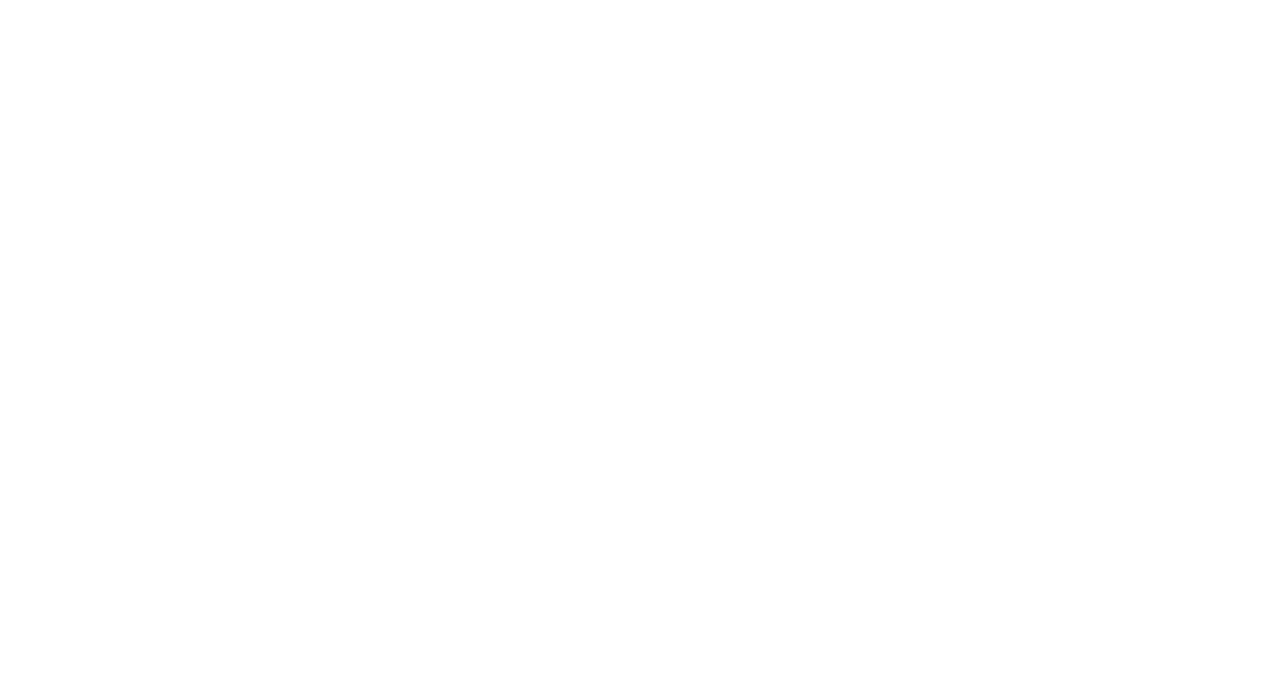 scroll, scrollTop: 0, scrollLeft: 0, axis: both 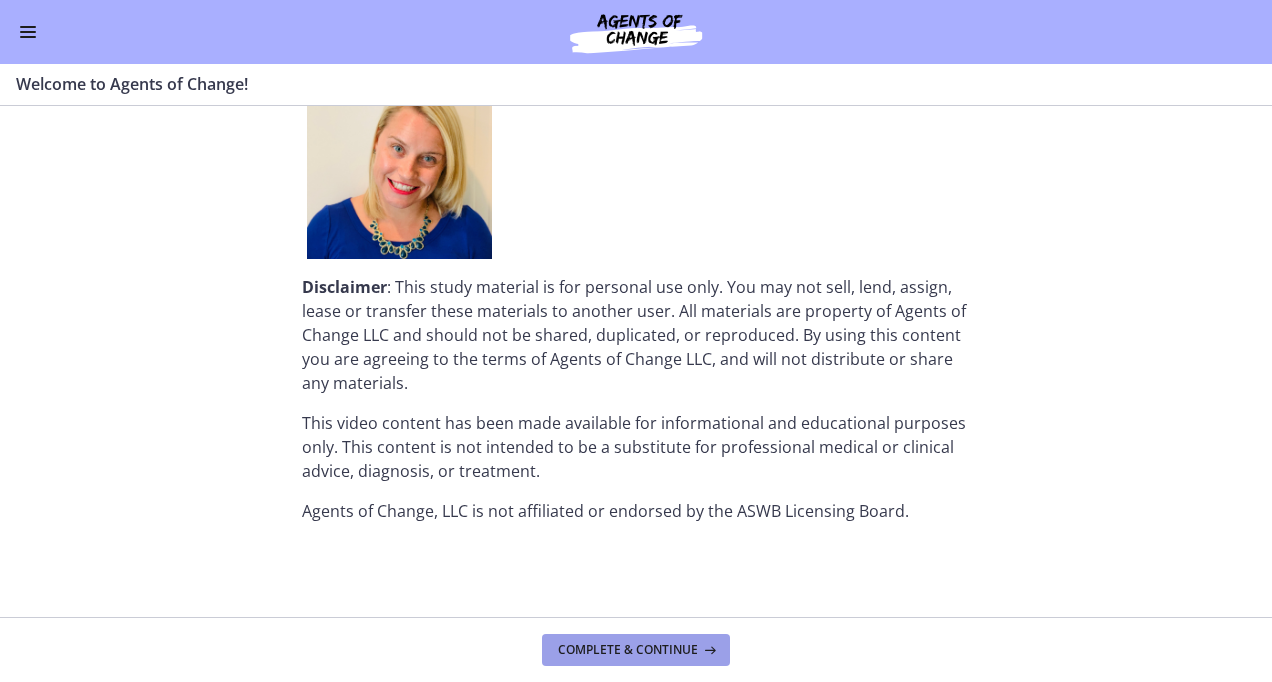 click on "Complete & continue" at bounding box center [636, 650] 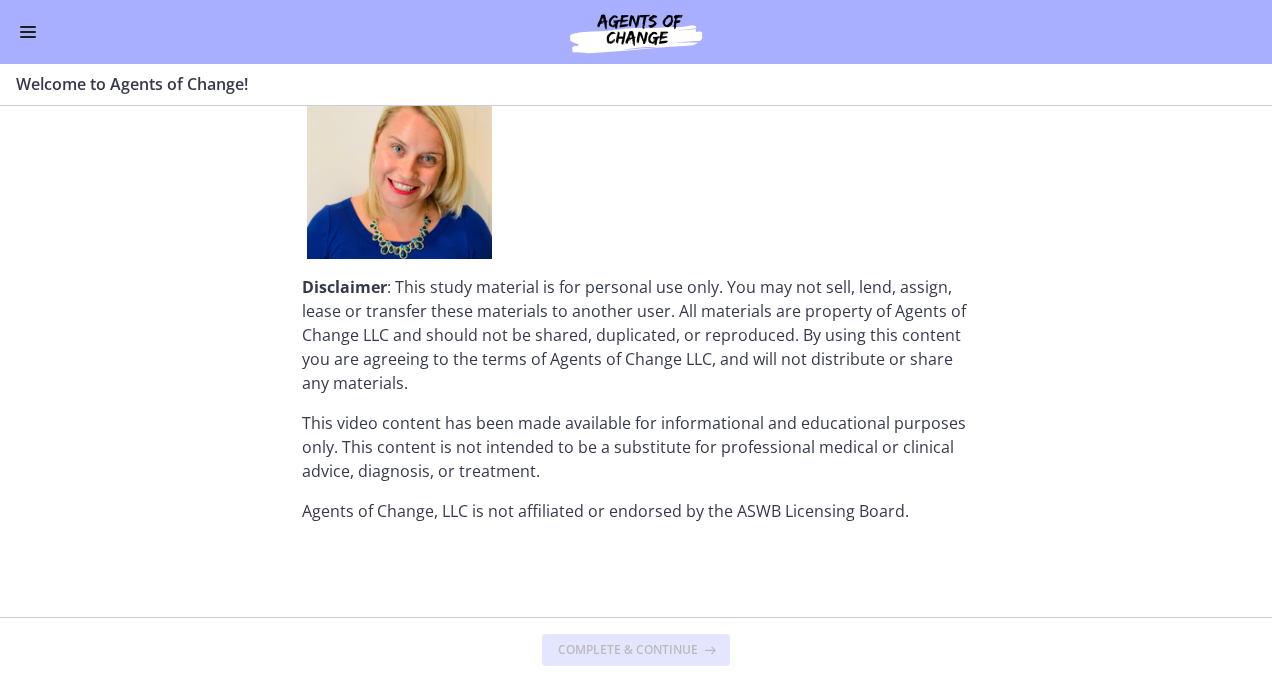 scroll, scrollTop: 0, scrollLeft: 0, axis: both 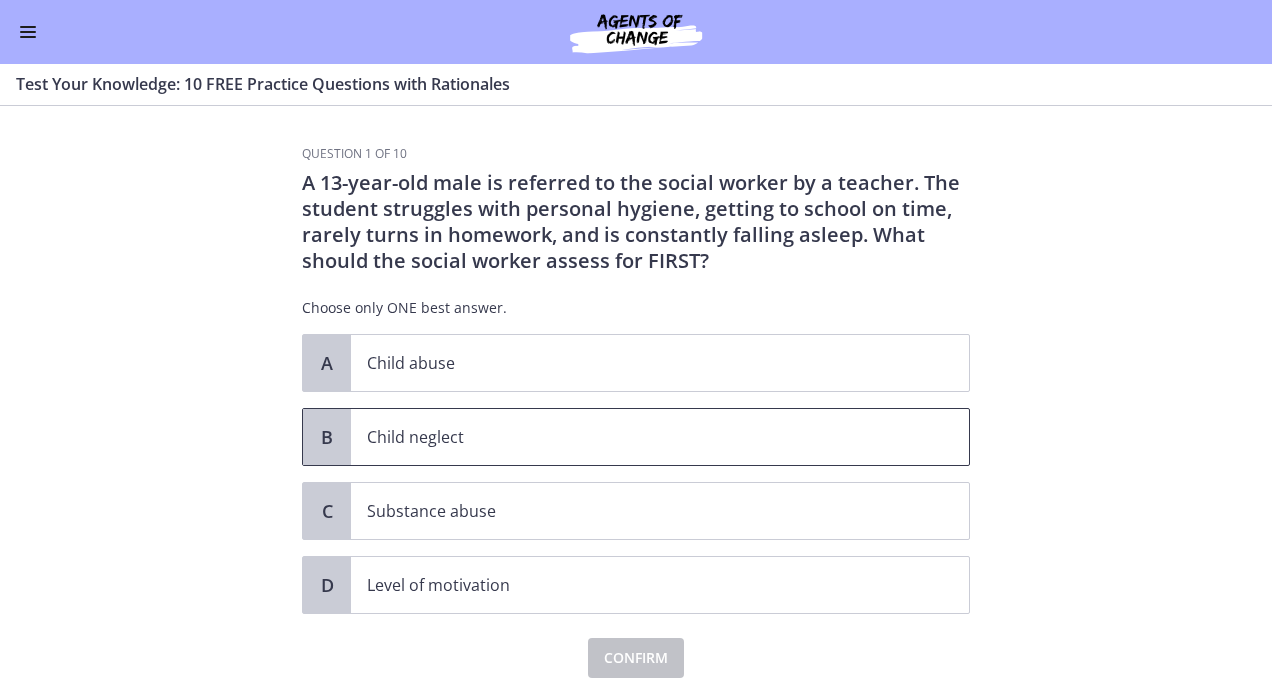 click on "Child neglect" at bounding box center (640, 437) 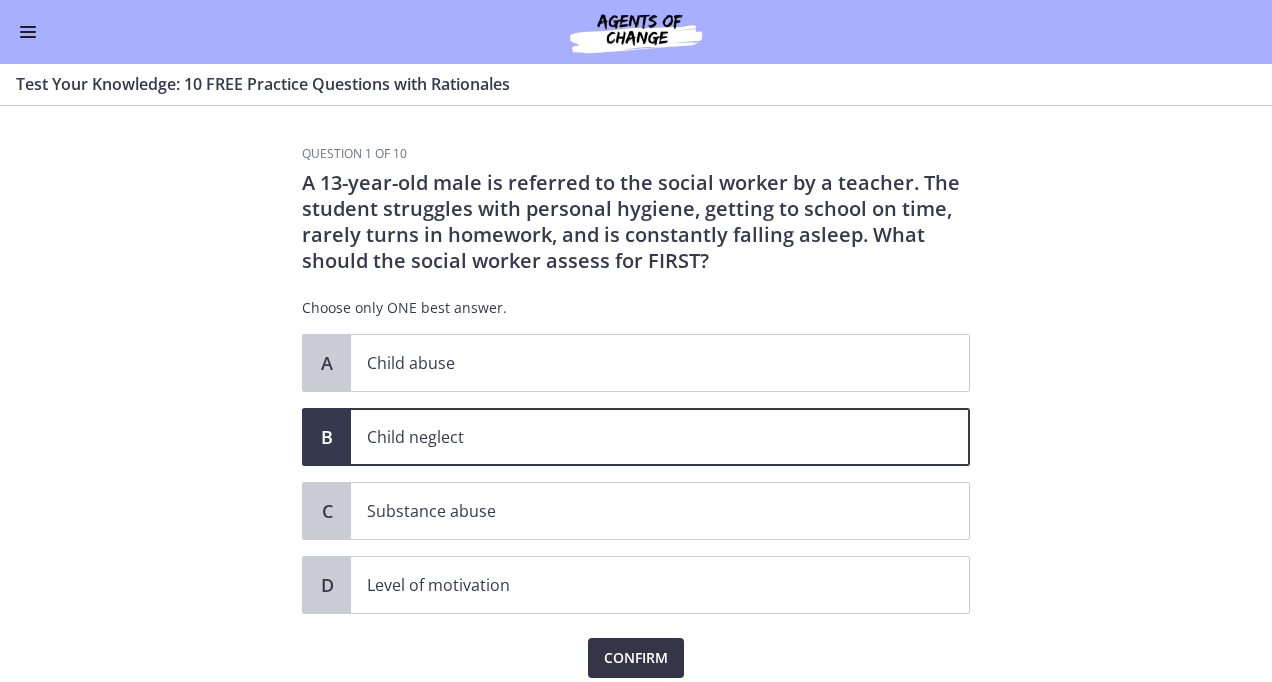 click on "Confirm" at bounding box center (636, 658) 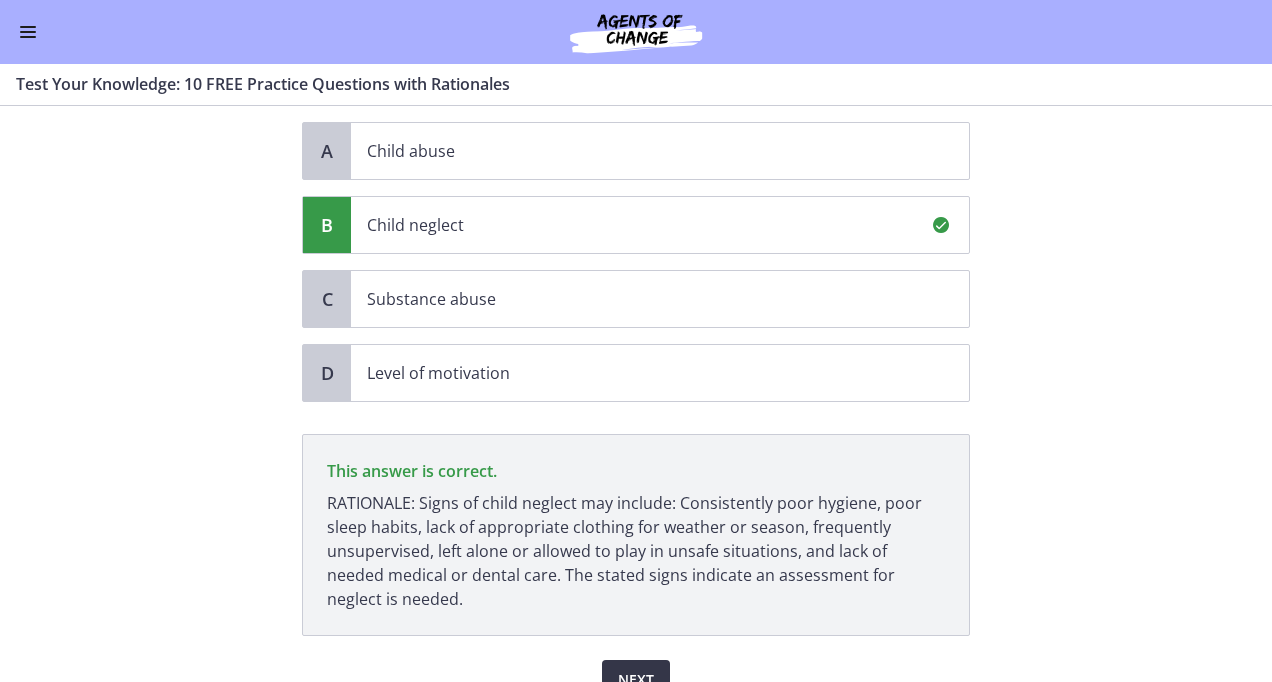 scroll, scrollTop: 306, scrollLeft: 0, axis: vertical 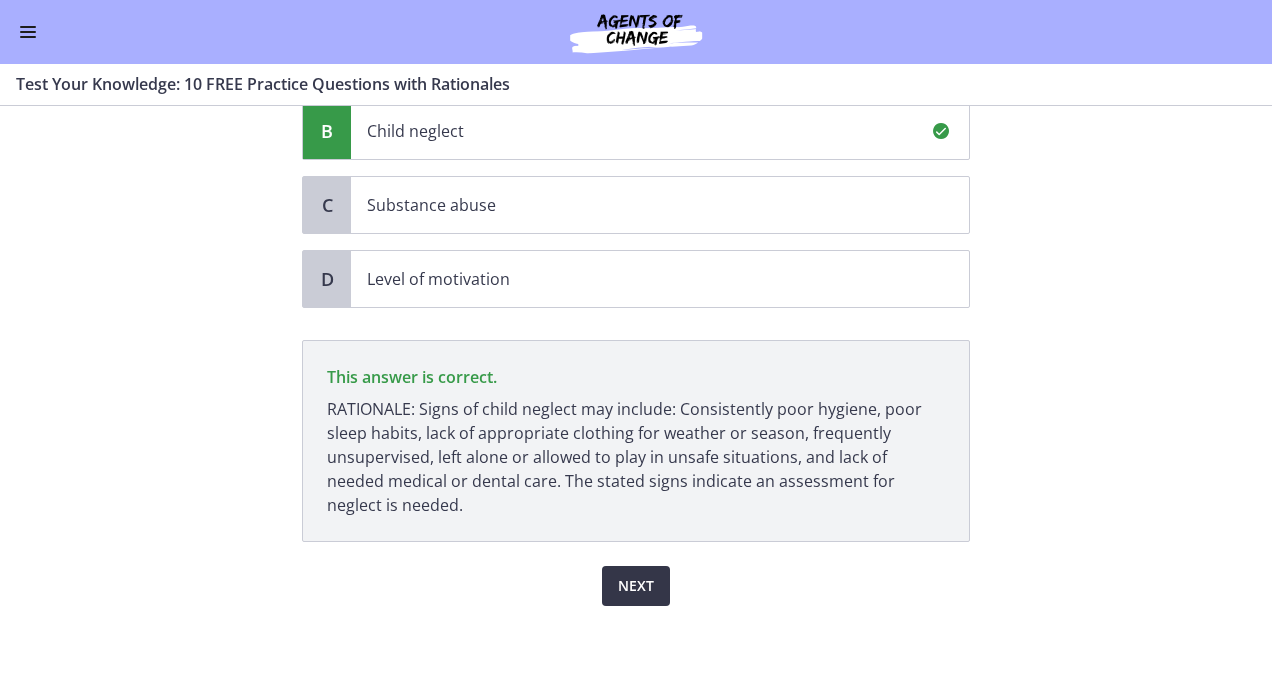 click on "Next" at bounding box center (636, 586) 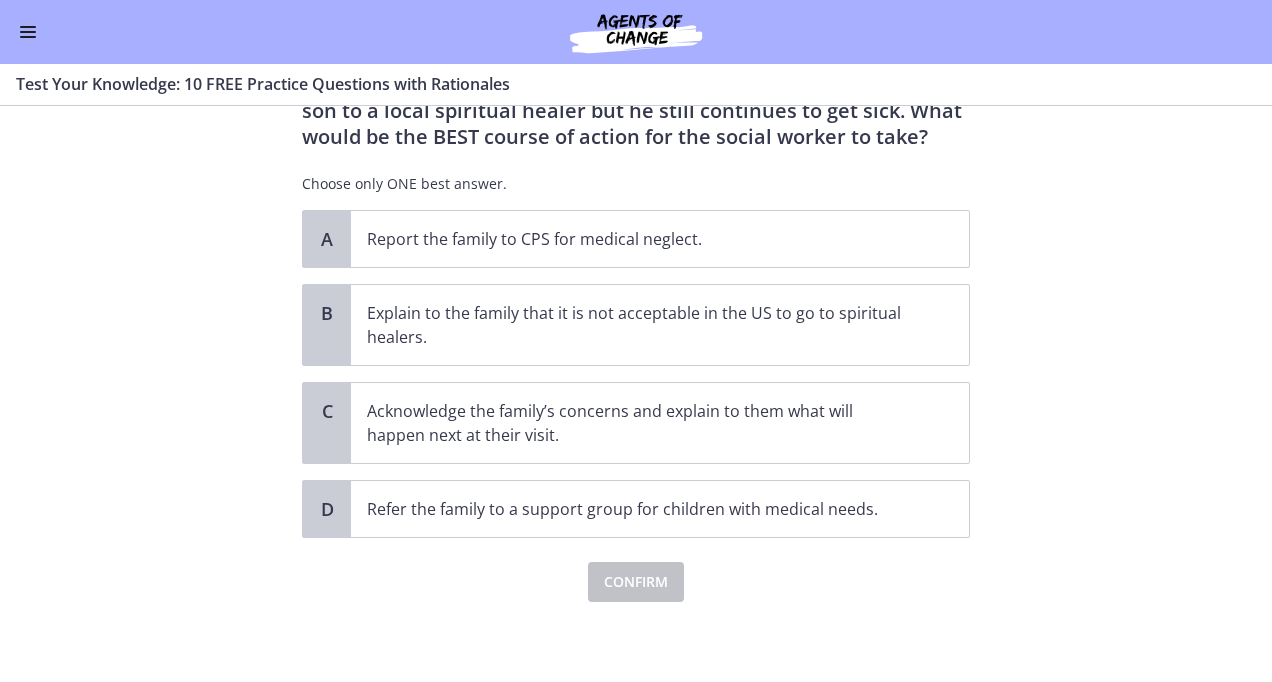 scroll, scrollTop: 0, scrollLeft: 0, axis: both 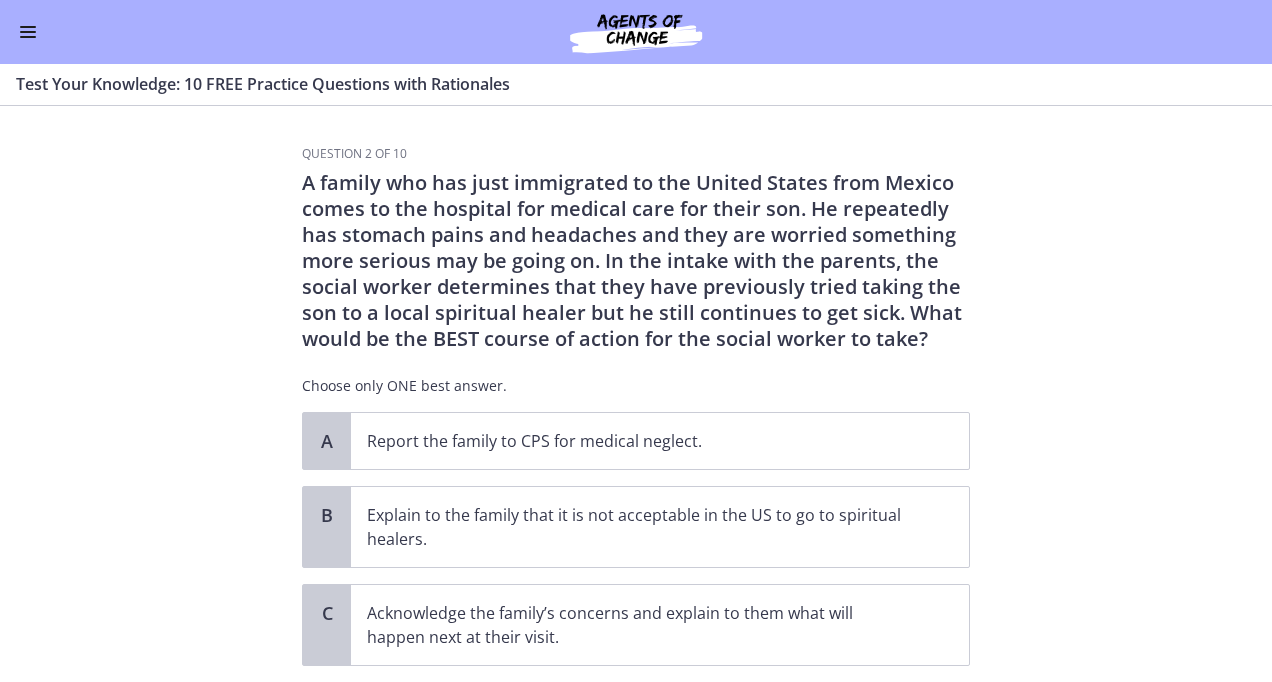 drag, startPoint x: 1255, startPoint y: 416, endPoint x: 1254, endPoint y: 472, distance: 56.008926 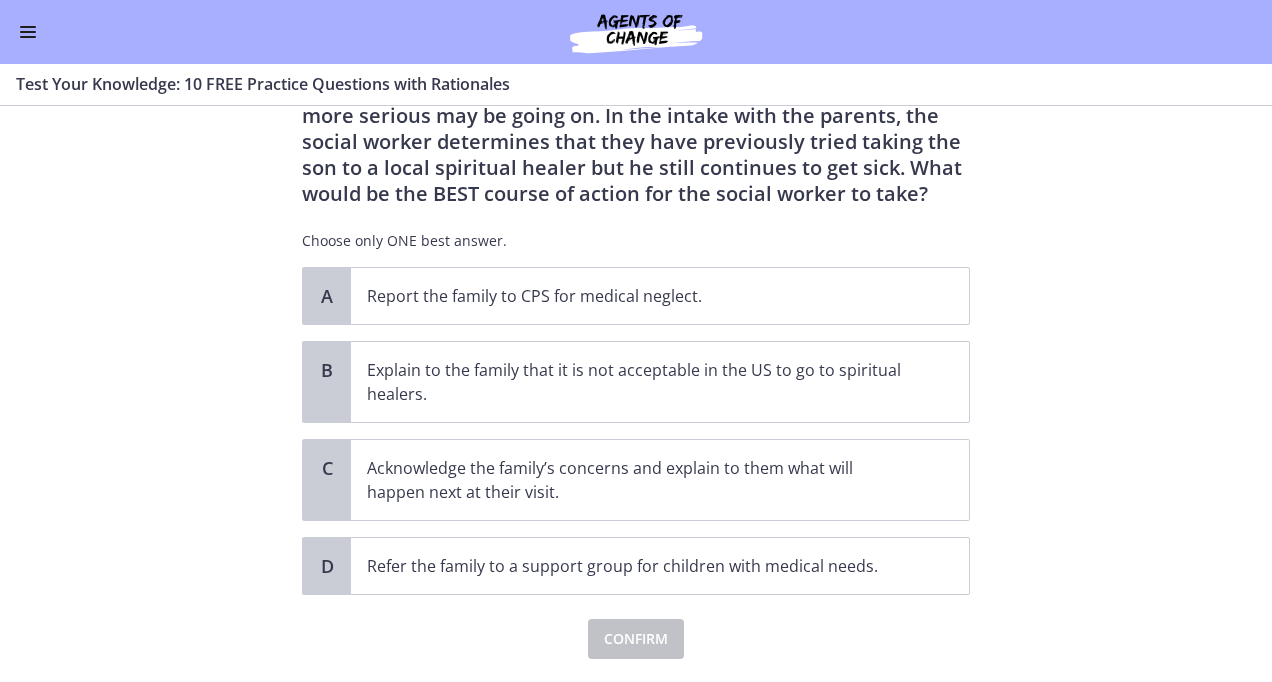 scroll, scrollTop: 144, scrollLeft: 0, axis: vertical 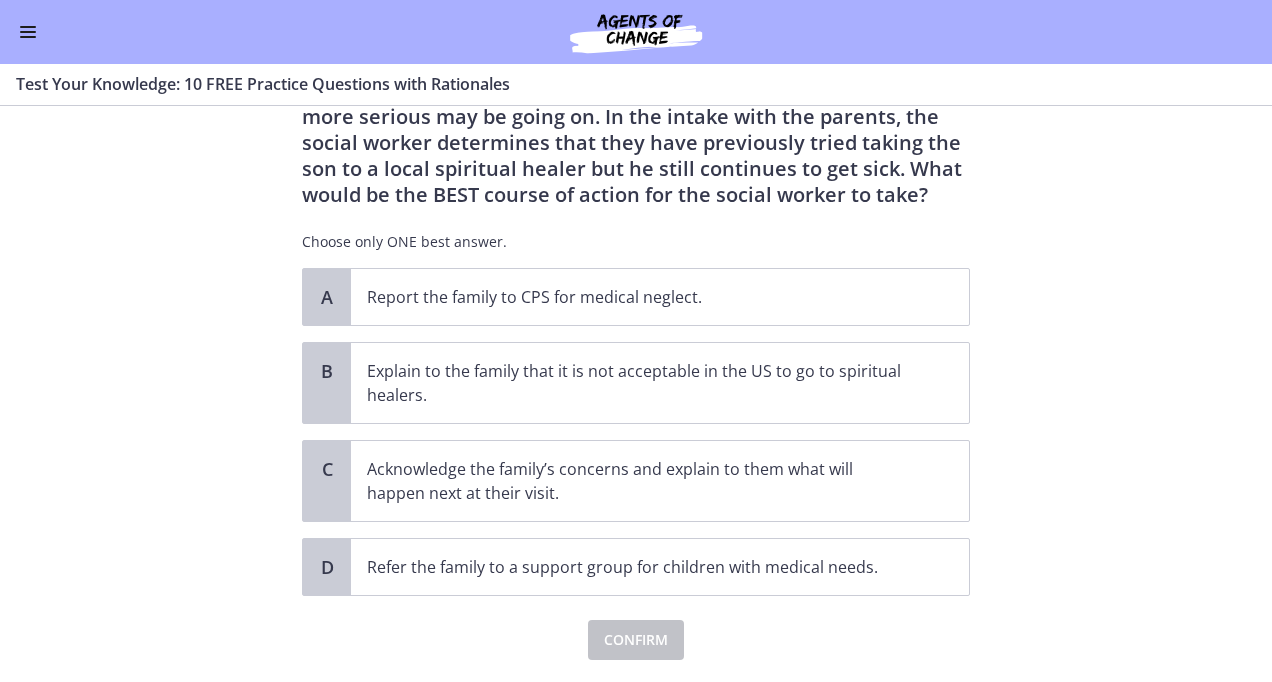 click on "Question   2   of   10
A family who has just immigrated to the United States from Mexico comes to the hospital for medical care for their son. He repeatedly has stomach pains and headaches and they are worried something more serious may be going on. In the intake with the parents, the social worker determines that they have previously tried taking the son to a local spiritual healer but he still continues to get sick. What would be the BEST course of action for the social worker to take?
Choose only ONE best answer.
A
Report the family to CPS for medical neglect.
B
Explain to the family that it is not acceptable in the US to go to spiritual healers.
C
D" at bounding box center (636, 394) 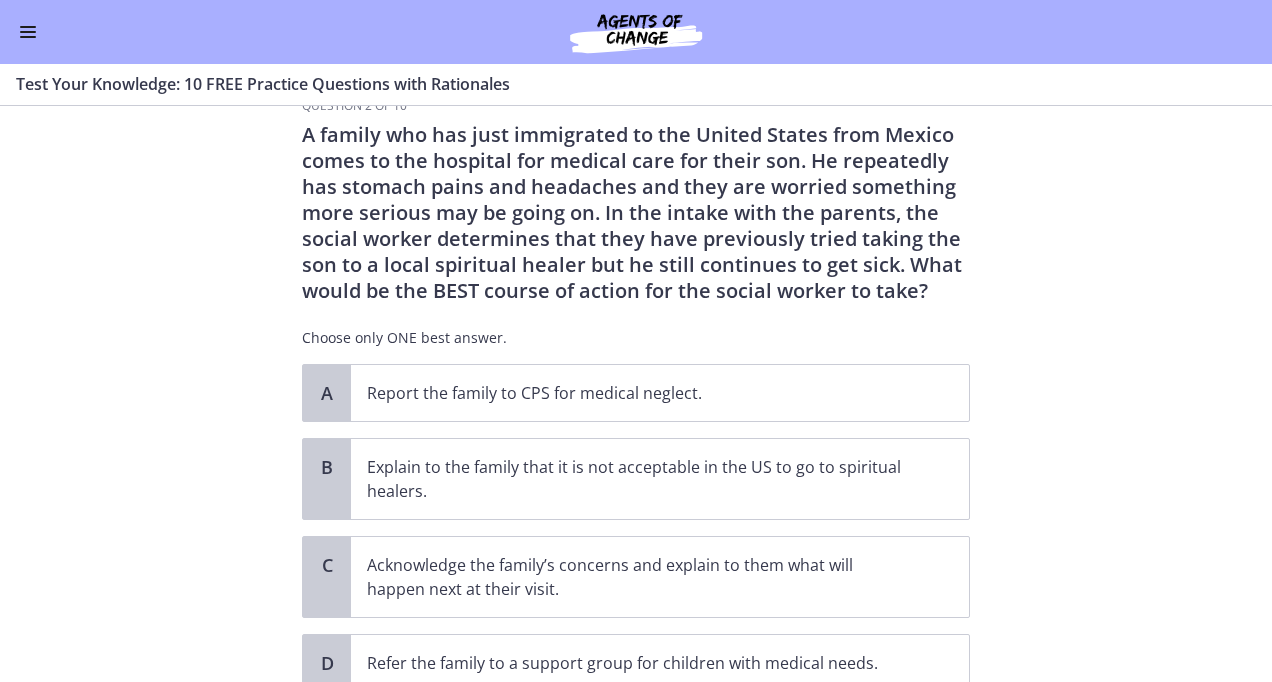 scroll, scrollTop: 42, scrollLeft: 0, axis: vertical 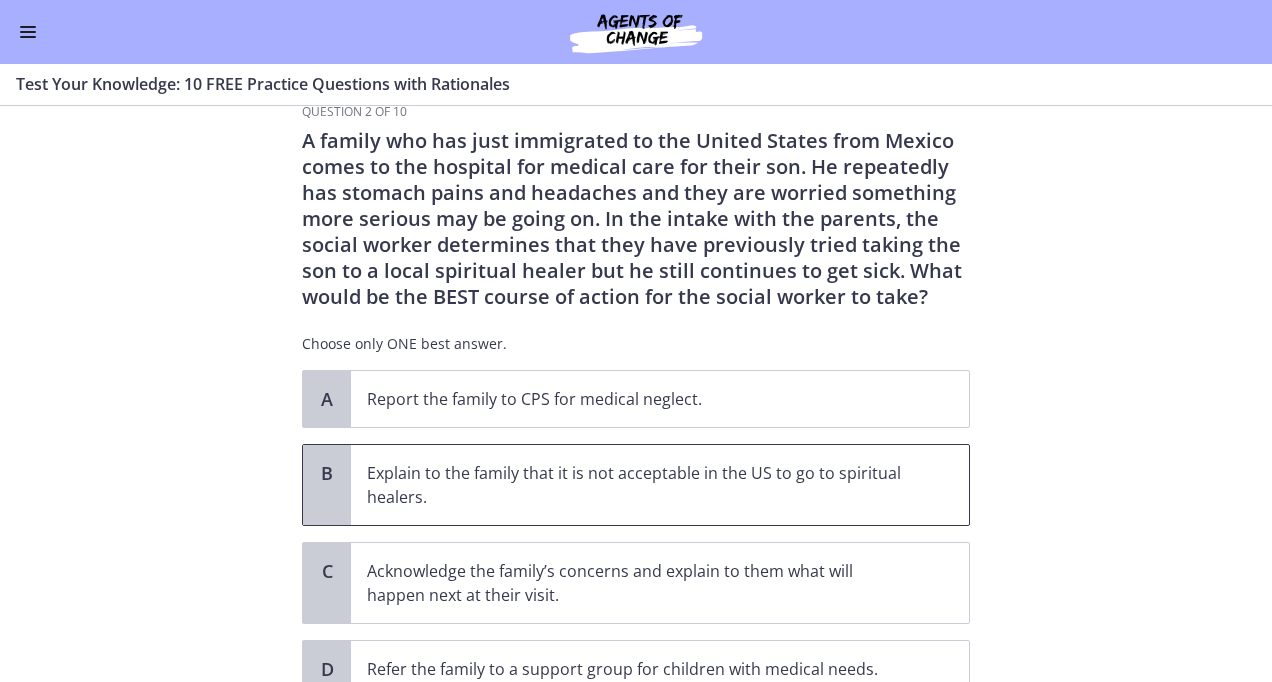 click on "Explain to the family that it is not acceptable in the US to go to spiritual healers." at bounding box center [640, 485] 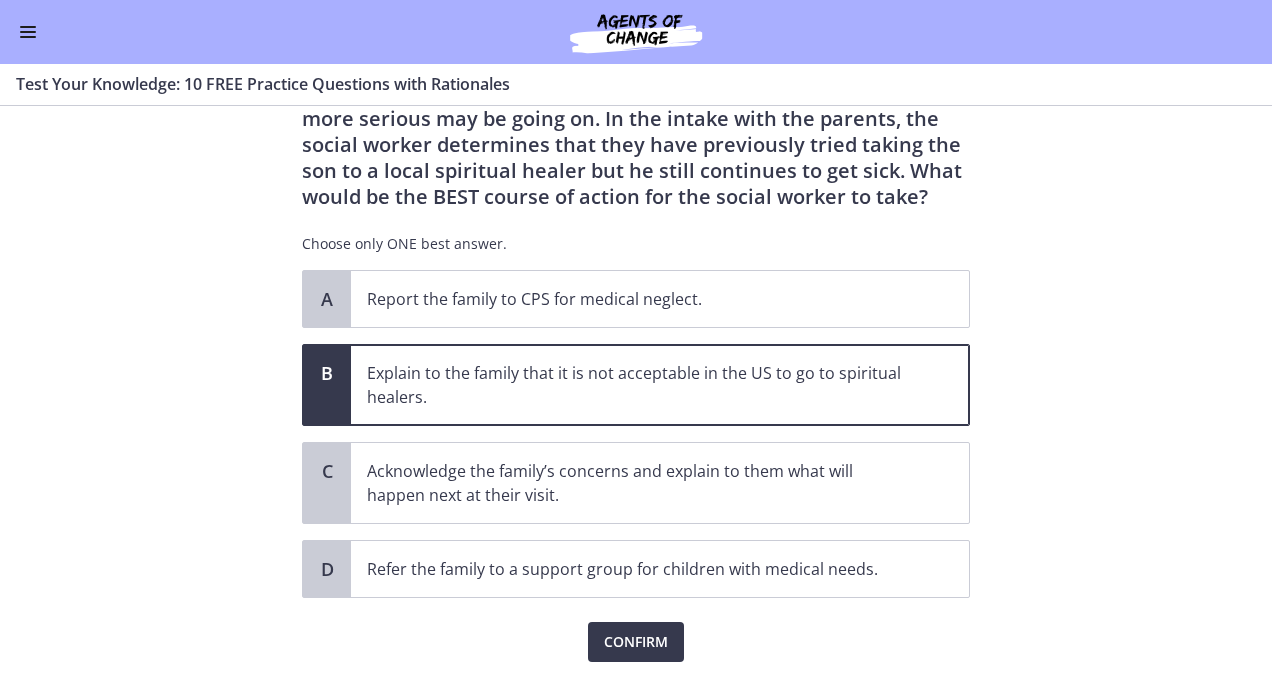 scroll, scrollTop: 199, scrollLeft: 0, axis: vertical 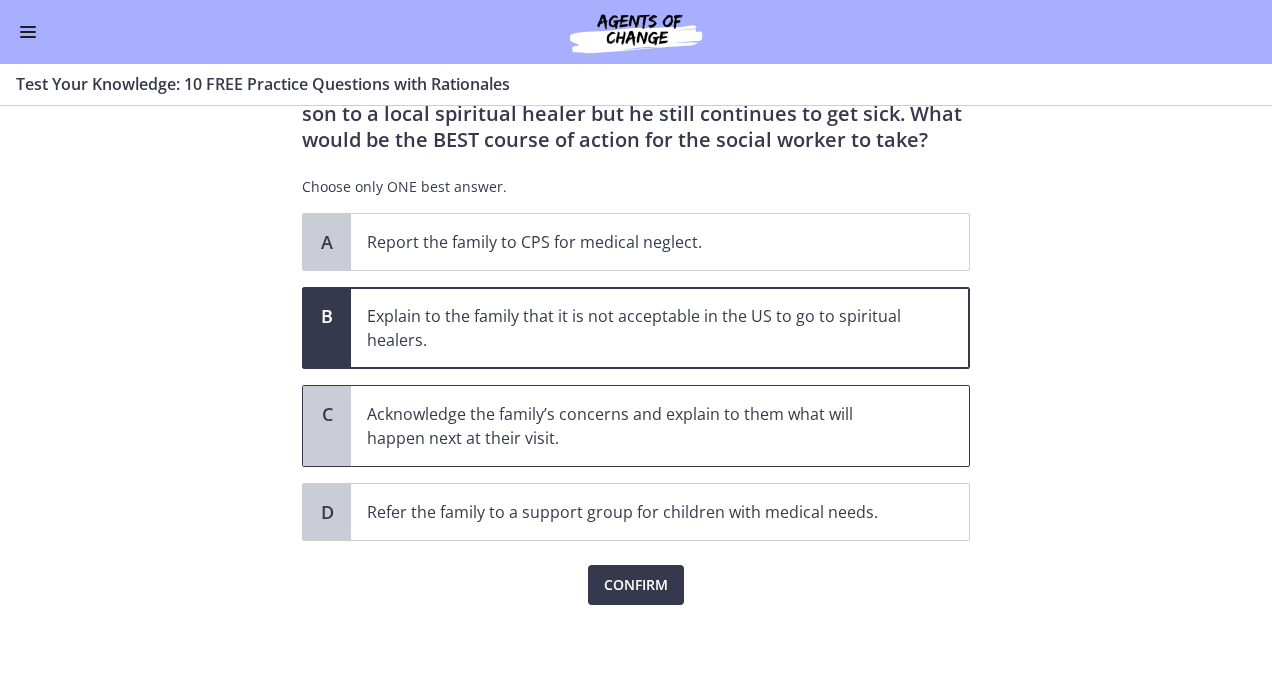 click on "Acknowledge the family’s concerns and explain to them what will happen next at their visit." at bounding box center [640, 426] 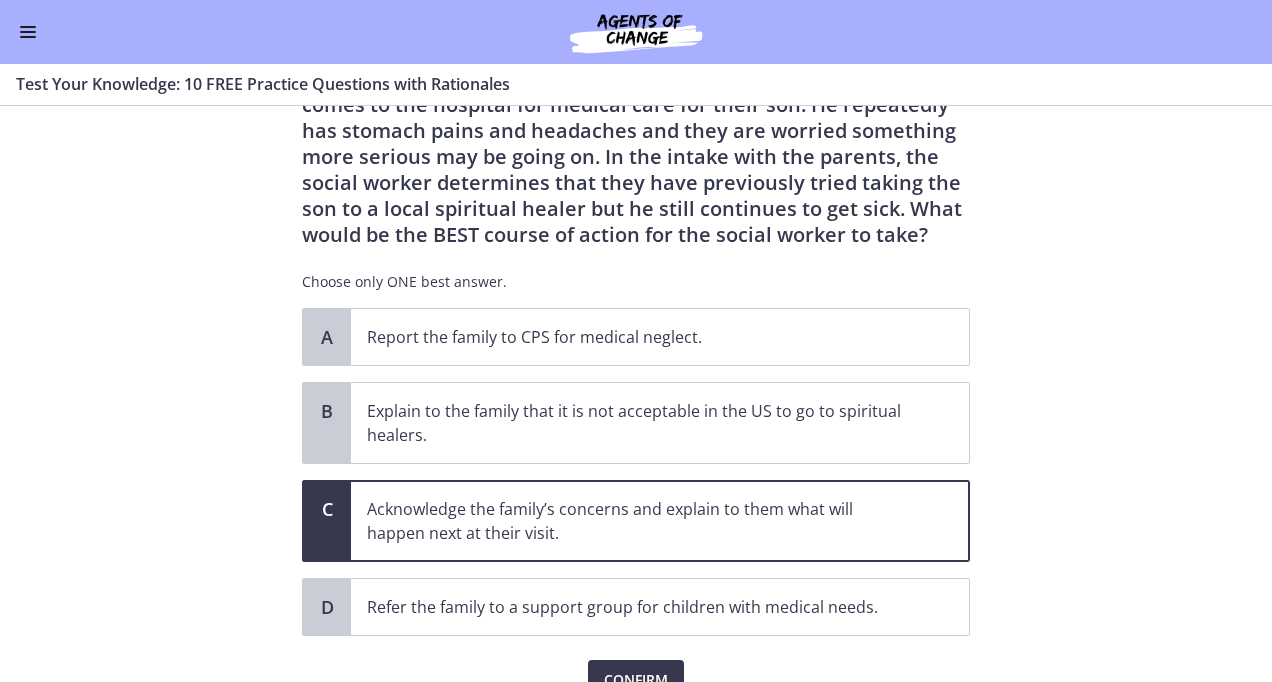 scroll, scrollTop: 90, scrollLeft: 0, axis: vertical 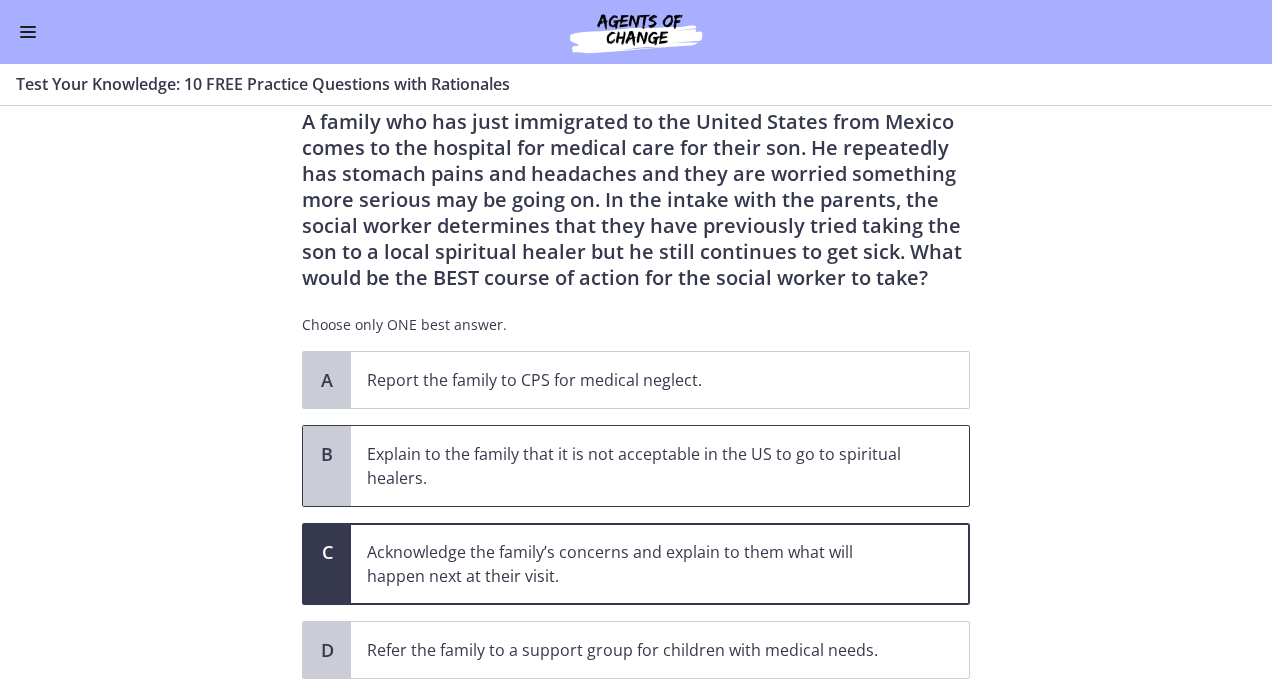 click on "Explain to the family that it is not acceptable in the US to go to spiritual healers." at bounding box center [660, 466] 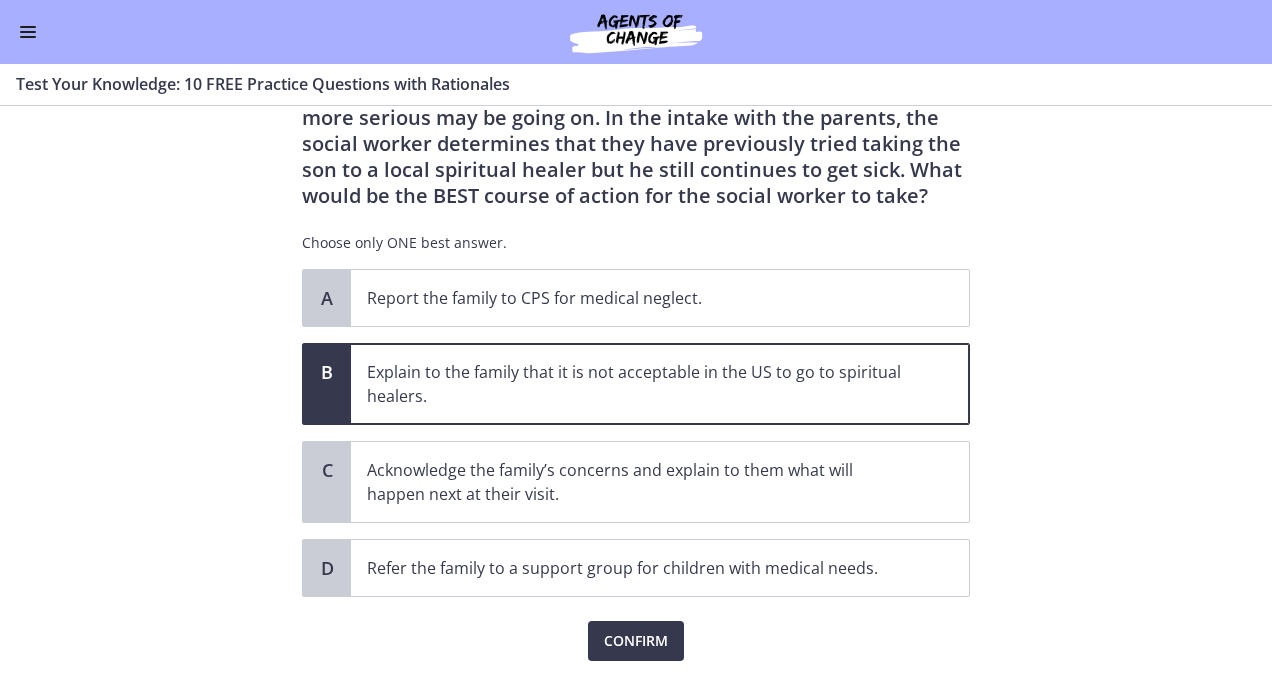 scroll, scrollTop: 199, scrollLeft: 0, axis: vertical 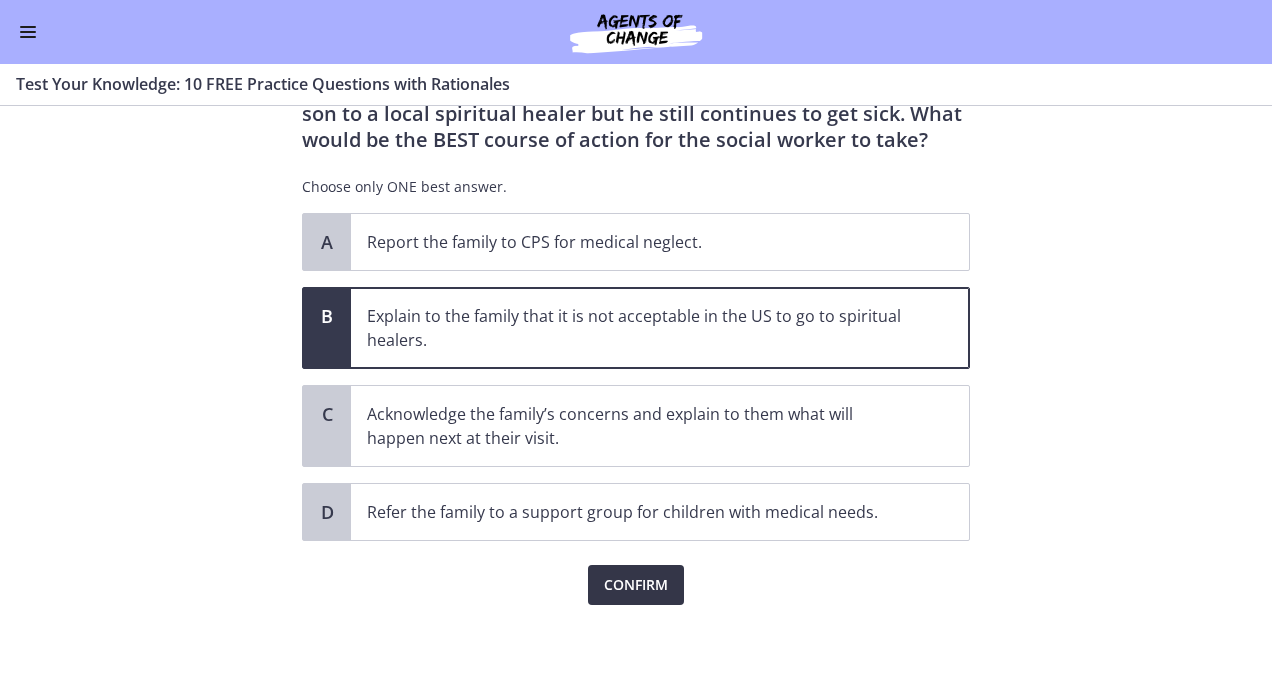 click on "Confirm" at bounding box center [636, 585] 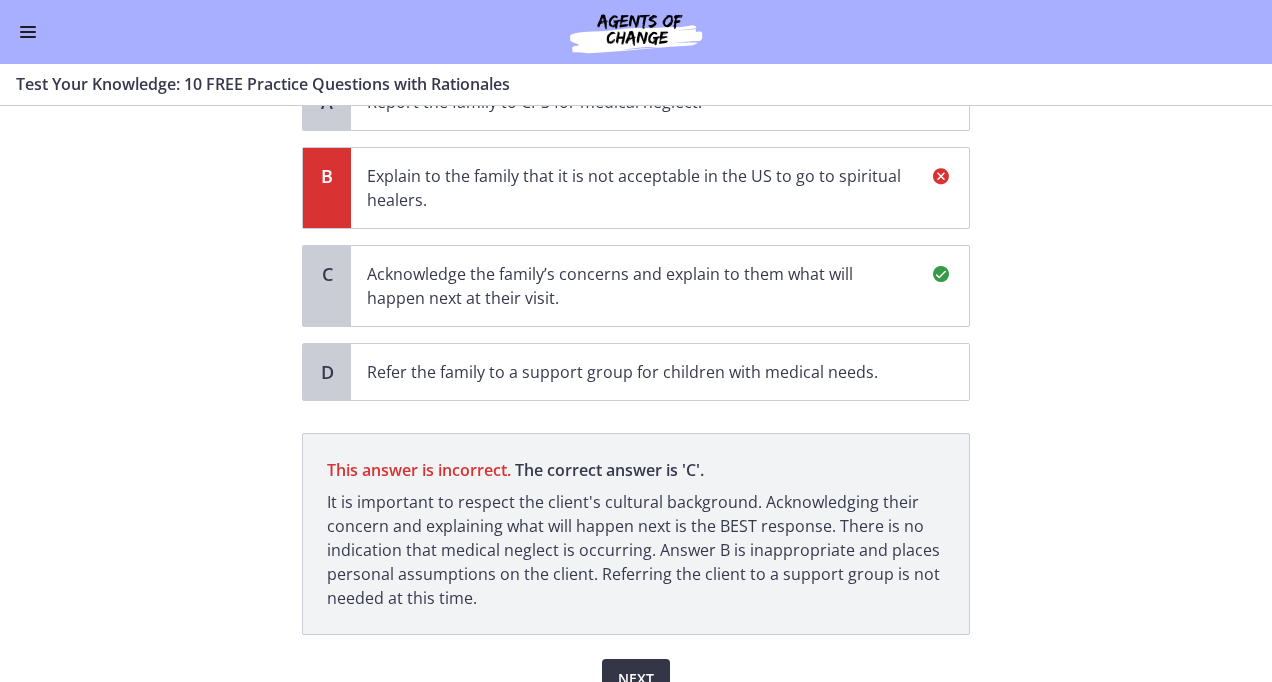 scroll, scrollTop: 432, scrollLeft: 0, axis: vertical 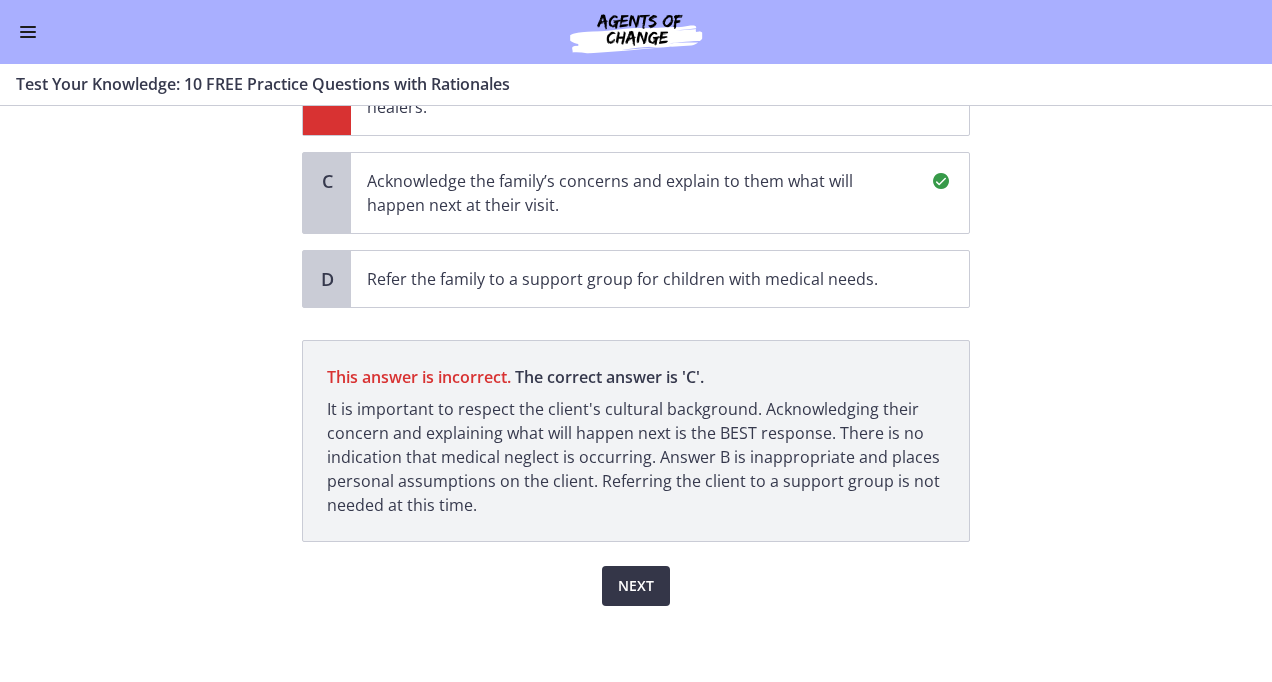 click on "Next" at bounding box center (636, 586) 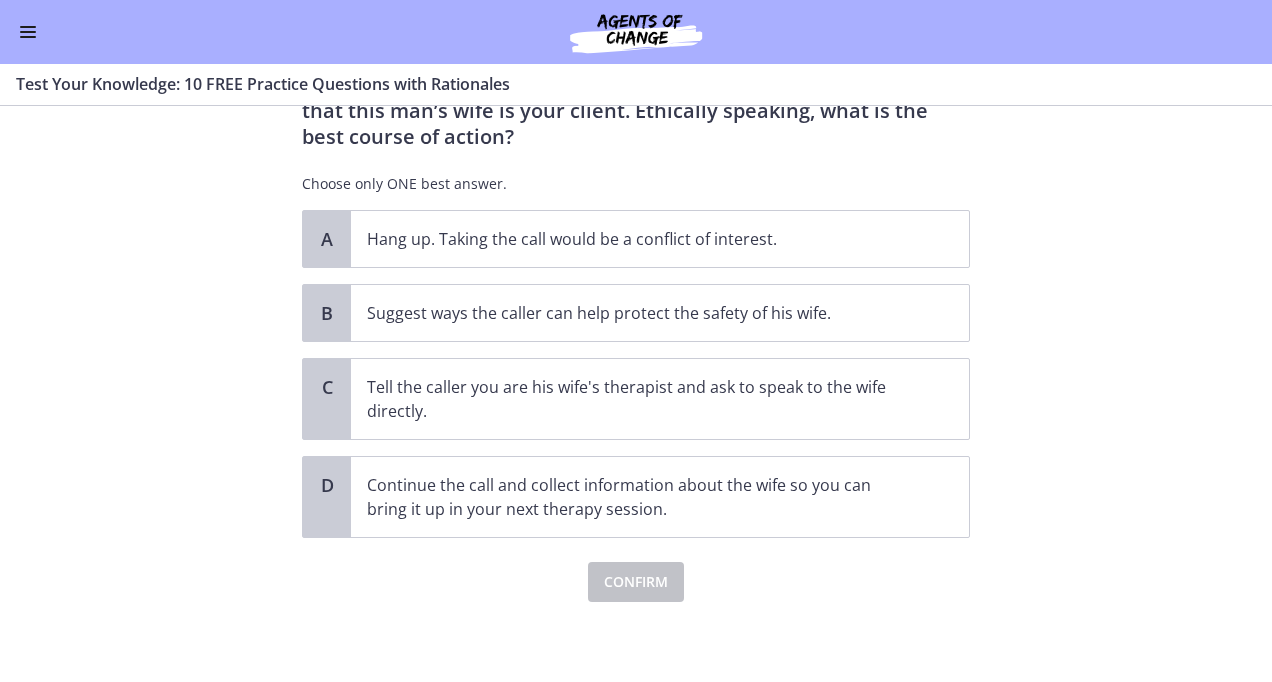 scroll, scrollTop: 0, scrollLeft: 0, axis: both 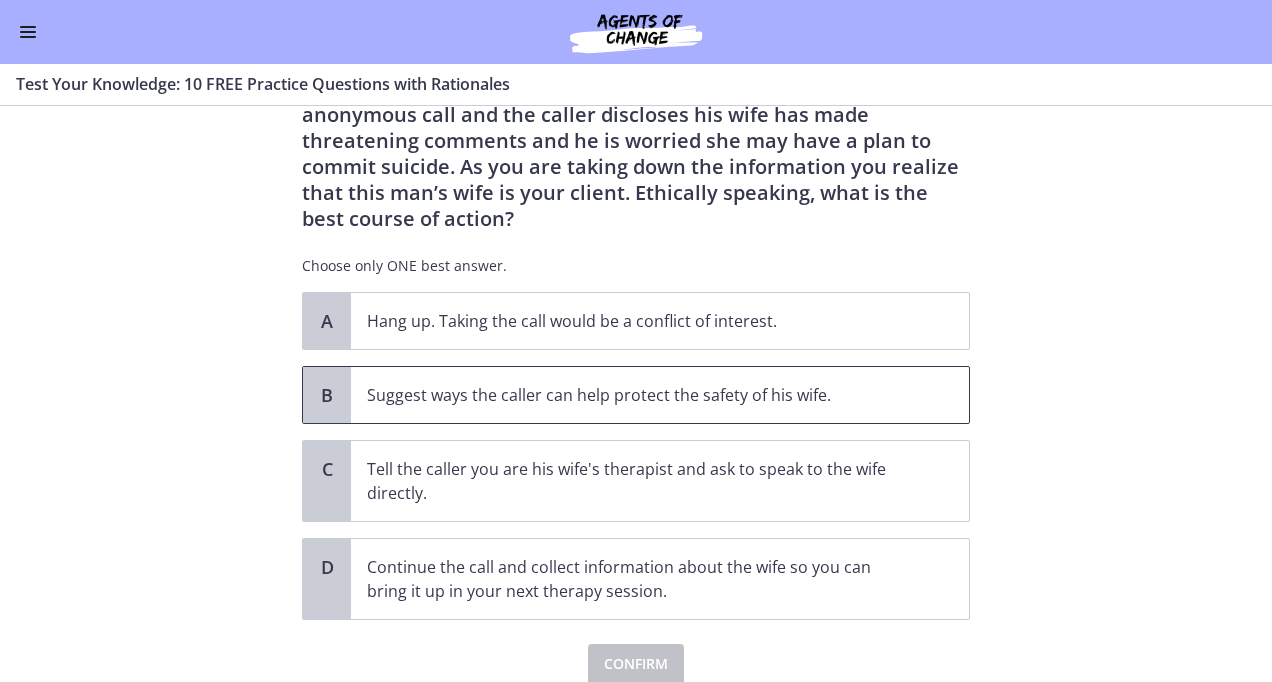 click on "Suggest ways the caller can help protect the safety of his wife." at bounding box center (640, 395) 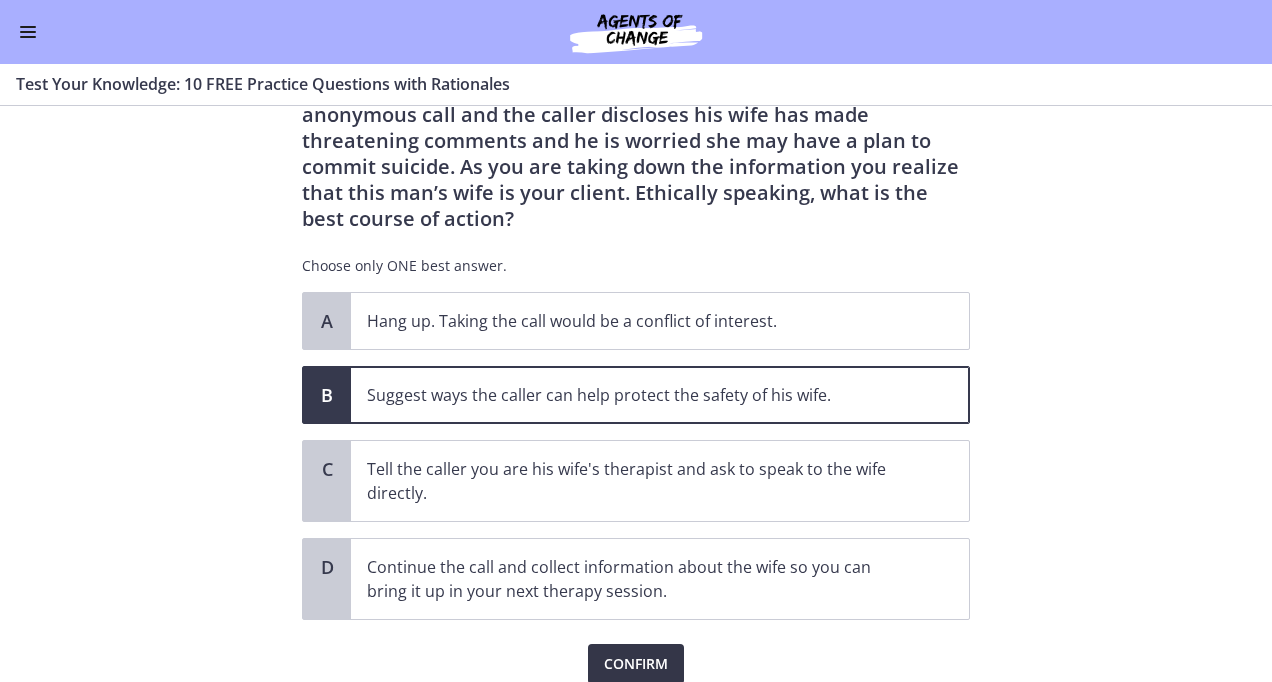click on "Confirm" at bounding box center (636, 664) 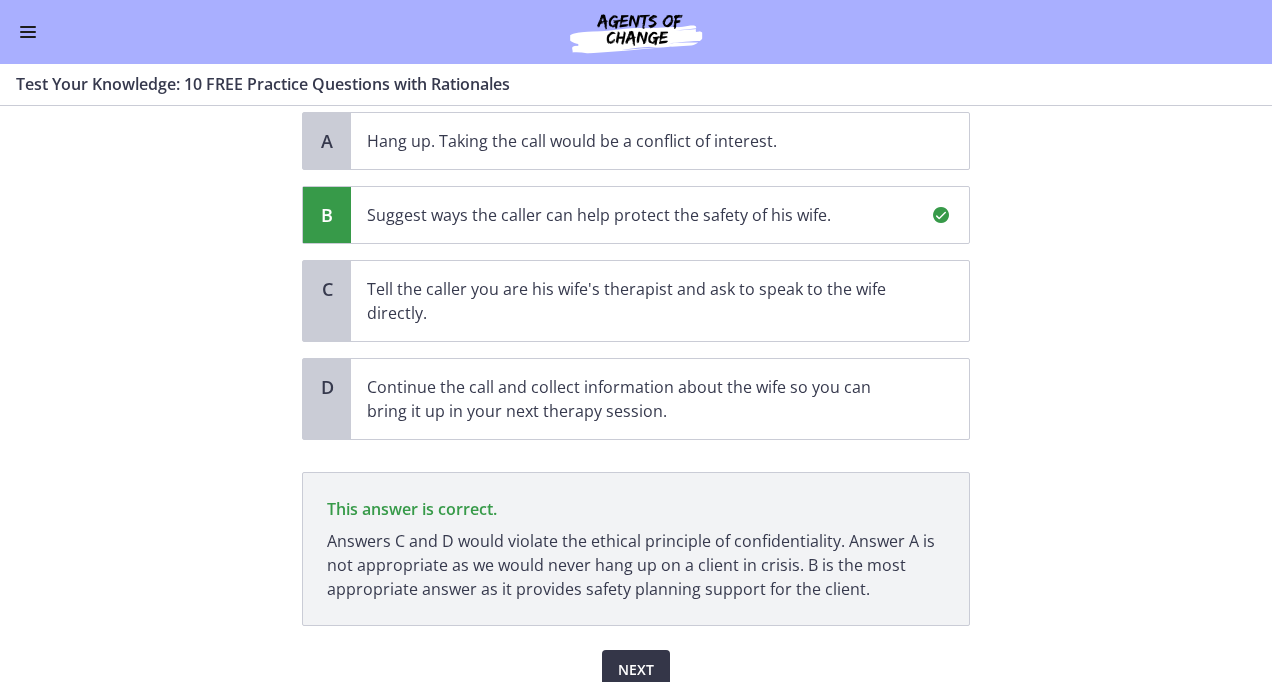 scroll, scrollTop: 358, scrollLeft: 0, axis: vertical 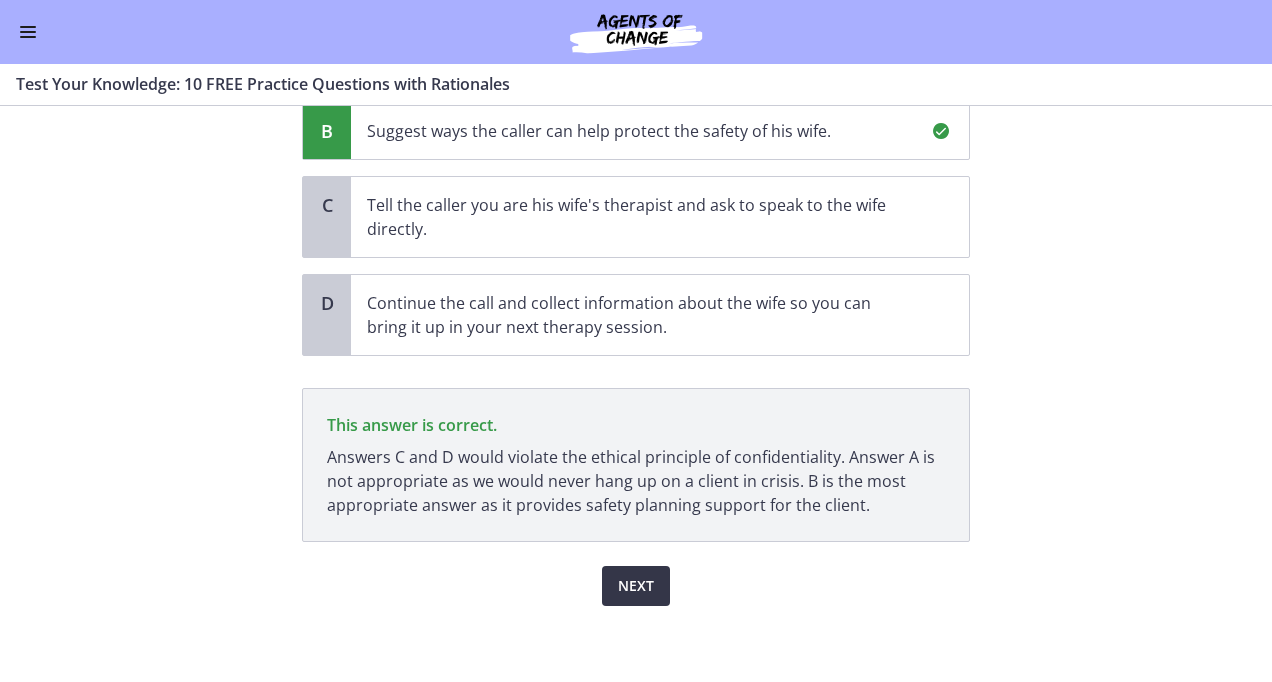 click on "Next" at bounding box center [636, 586] 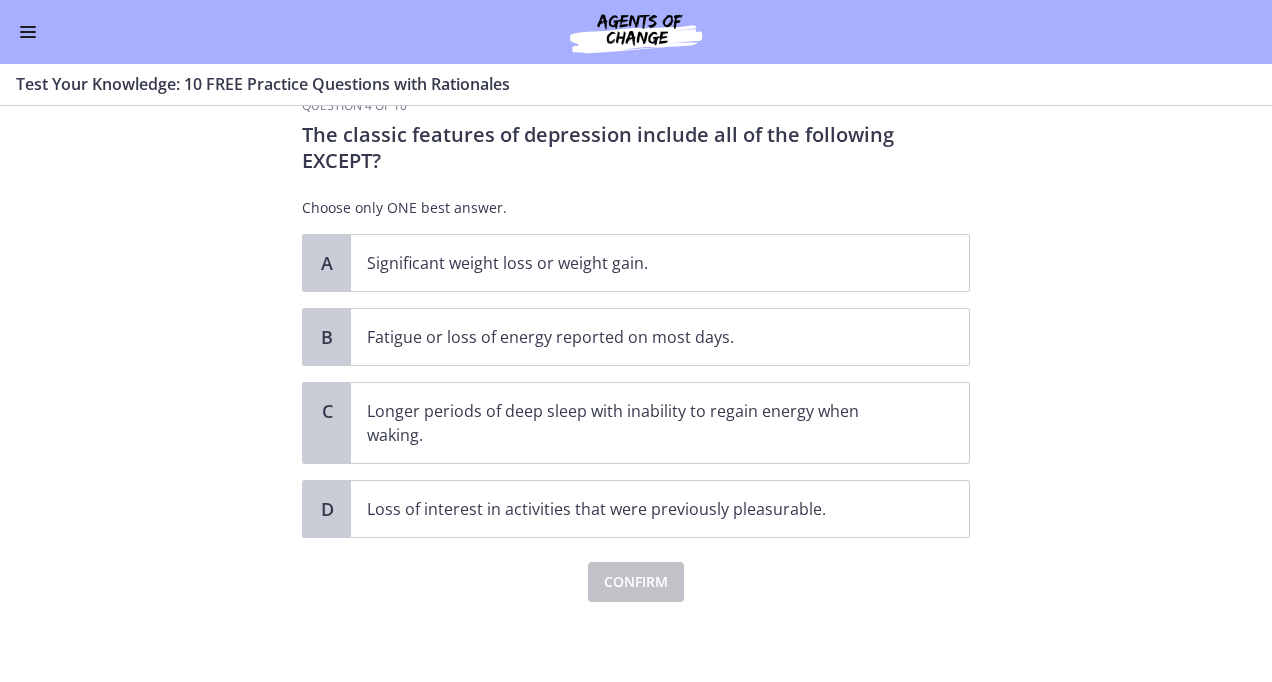scroll, scrollTop: 0, scrollLeft: 0, axis: both 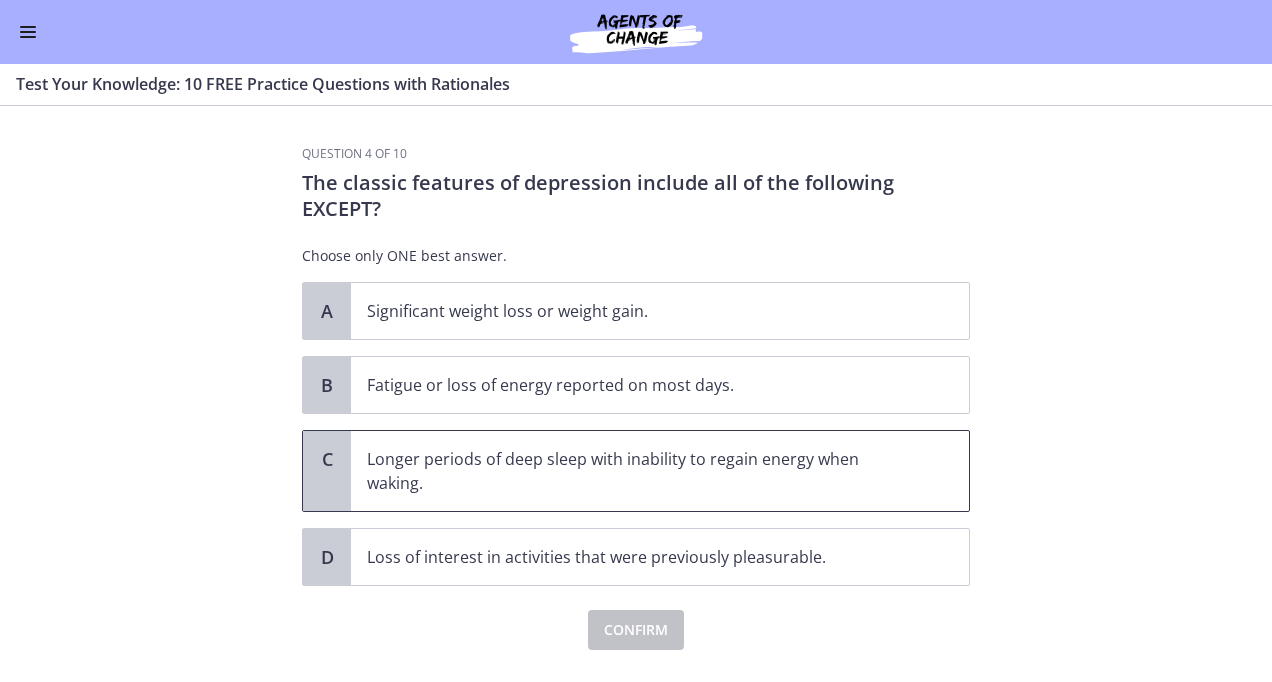 click on "Longer periods of deep sleep with inability to regain energy when waking." at bounding box center (640, 471) 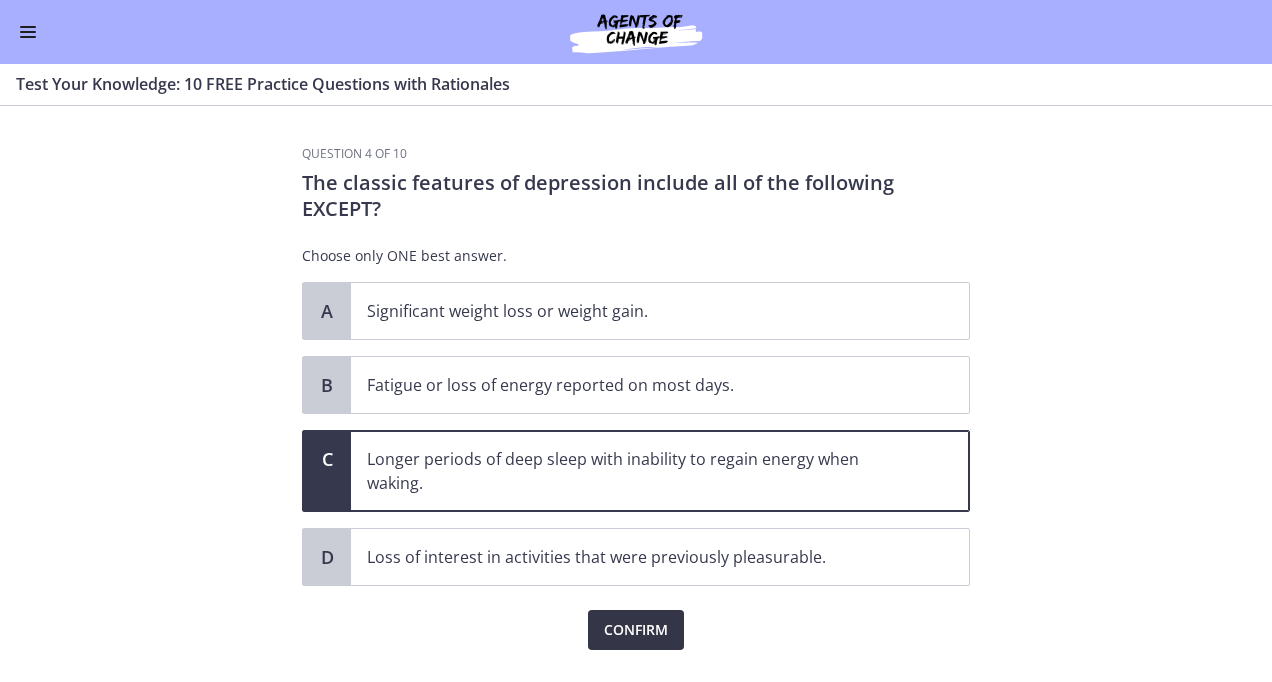 click on "Confirm" at bounding box center (636, 630) 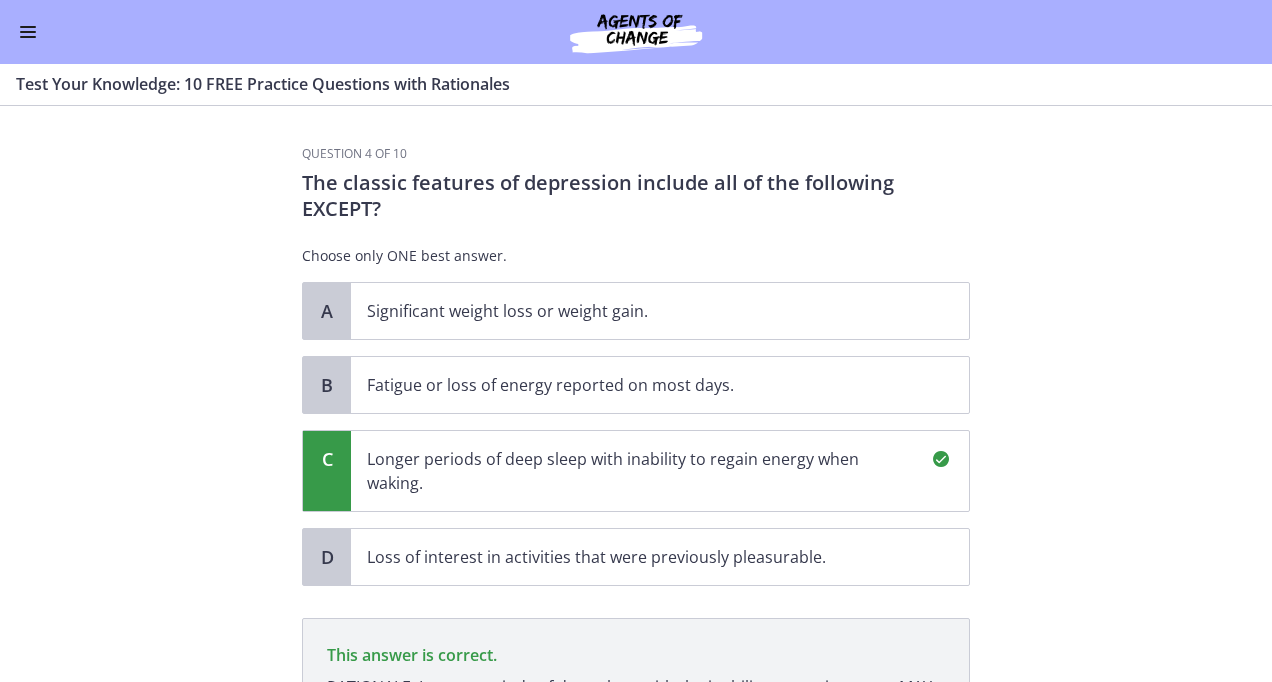 scroll, scrollTop: 278, scrollLeft: 0, axis: vertical 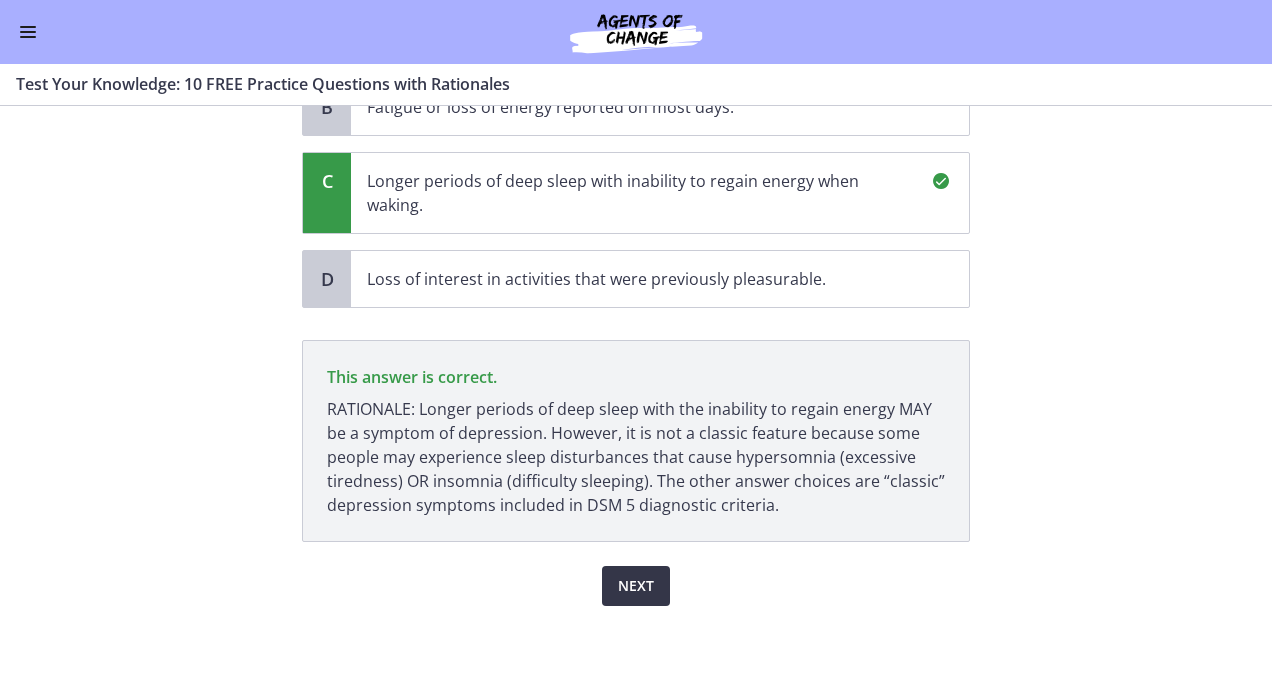 click on "Next" at bounding box center (636, 586) 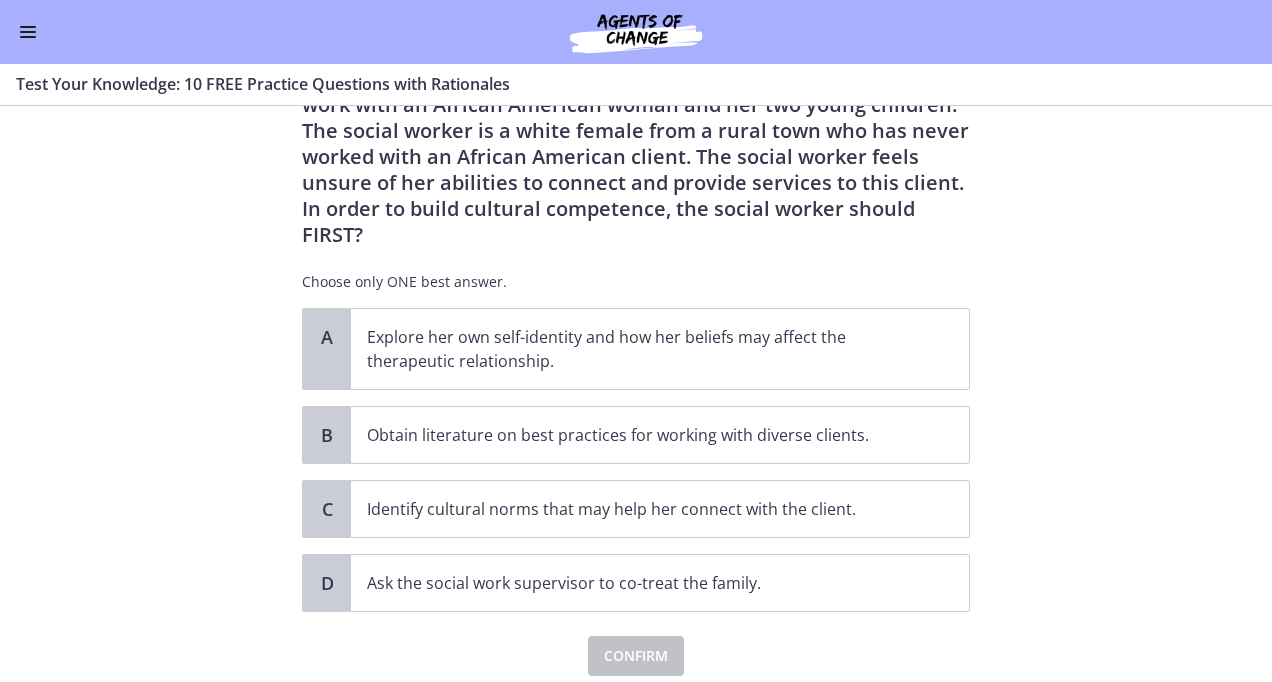 scroll, scrollTop: 175, scrollLeft: 0, axis: vertical 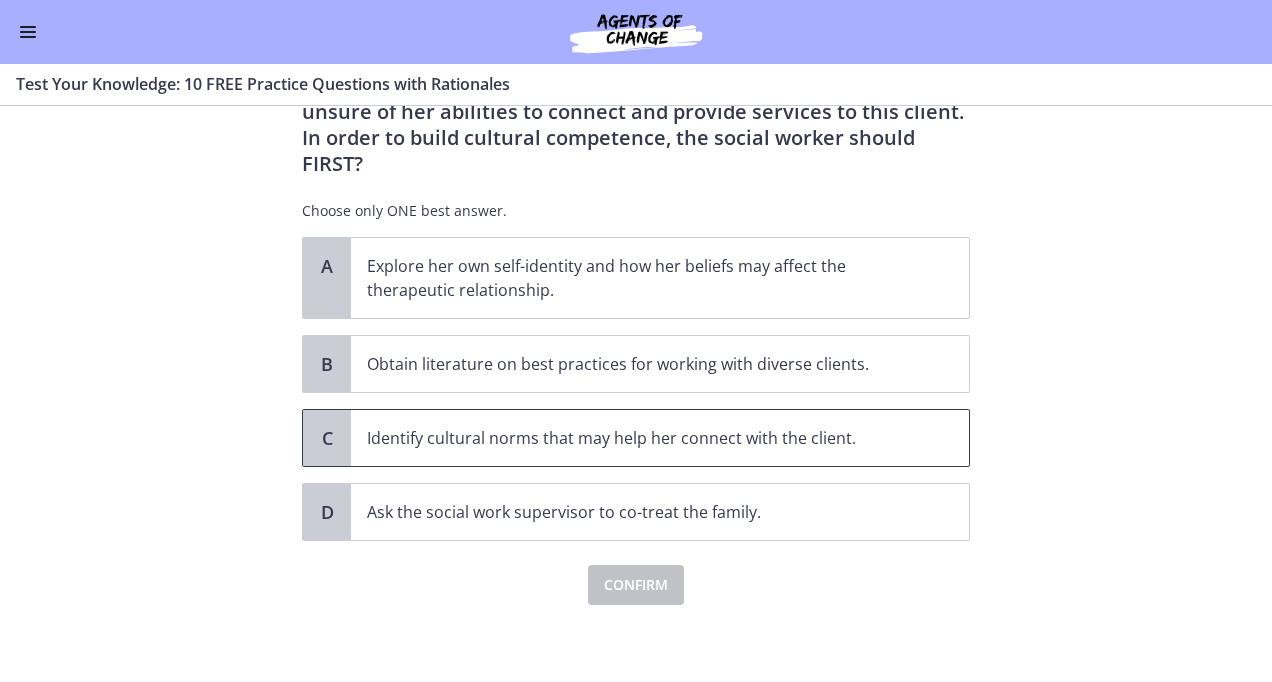 click on "Identify cultural norms that may help her connect with the client." at bounding box center [640, 438] 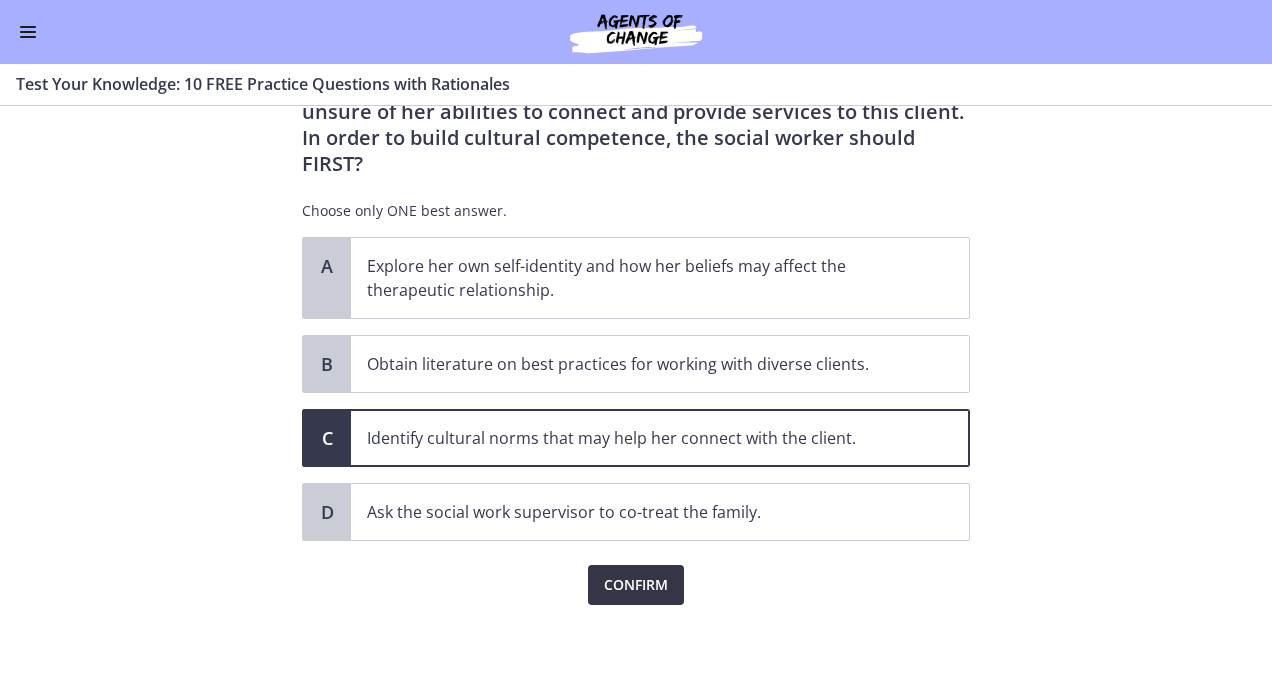 click on "Confirm" at bounding box center (636, 585) 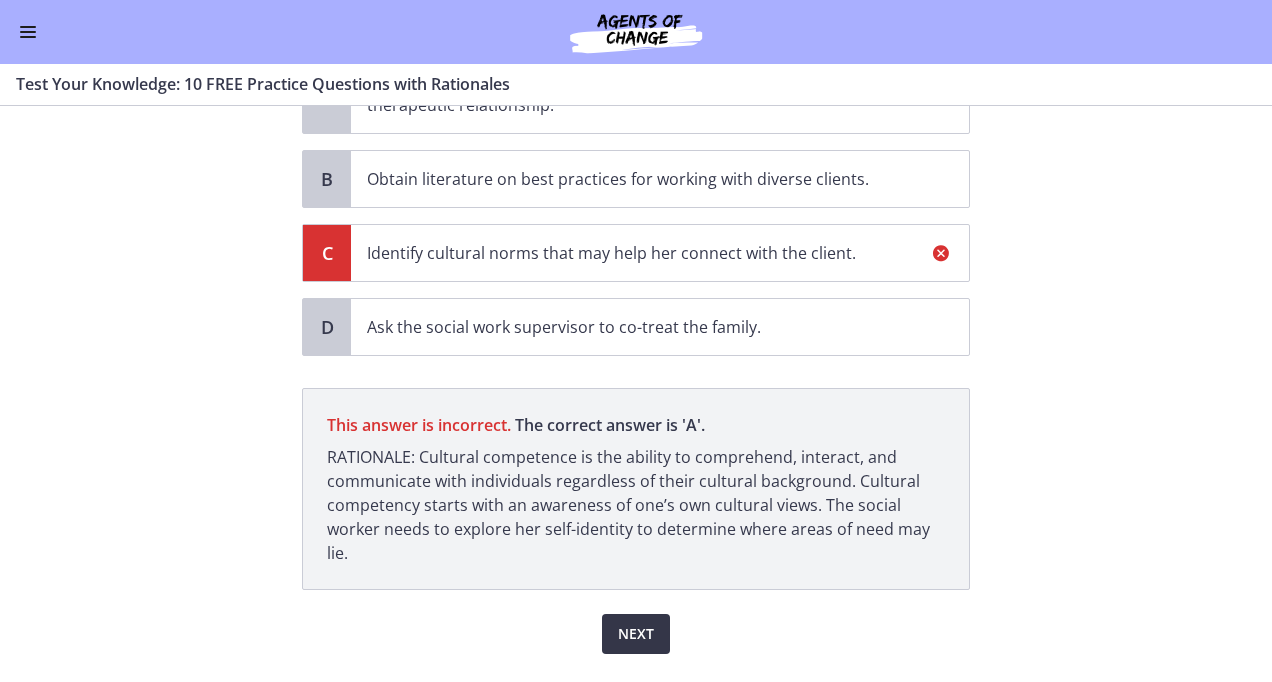 scroll, scrollTop: 363, scrollLeft: 0, axis: vertical 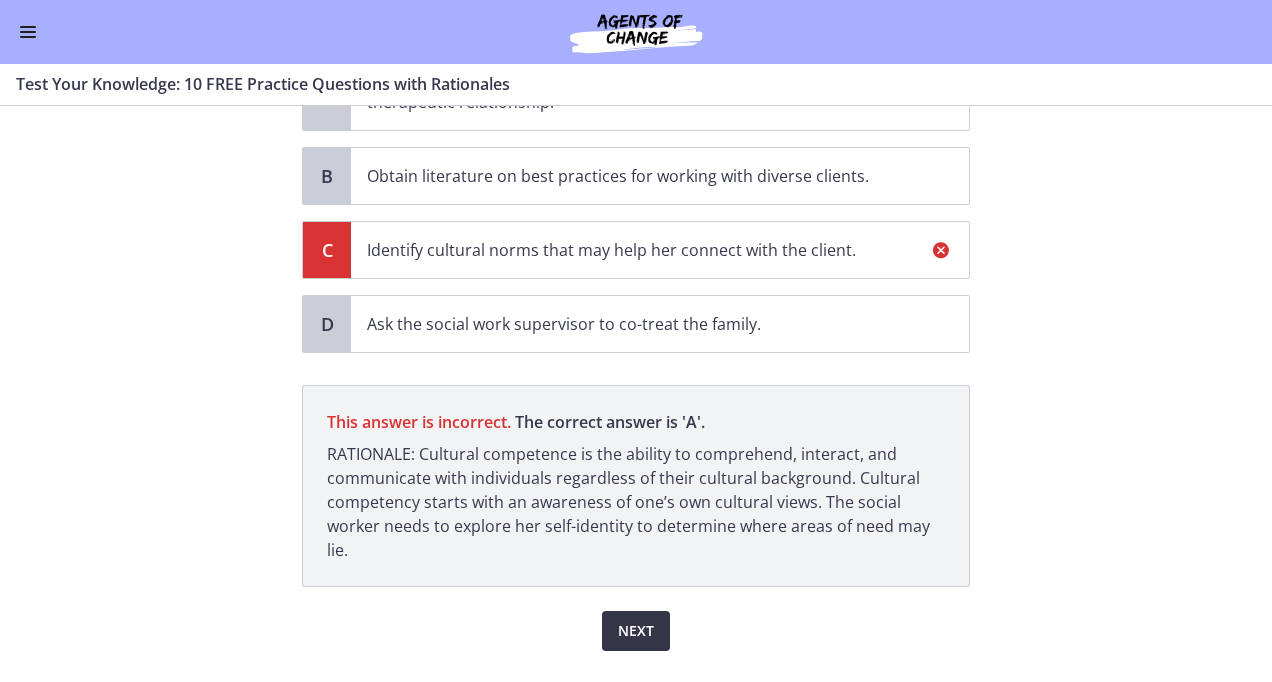click on "Next" at bounding box center (636, 631) 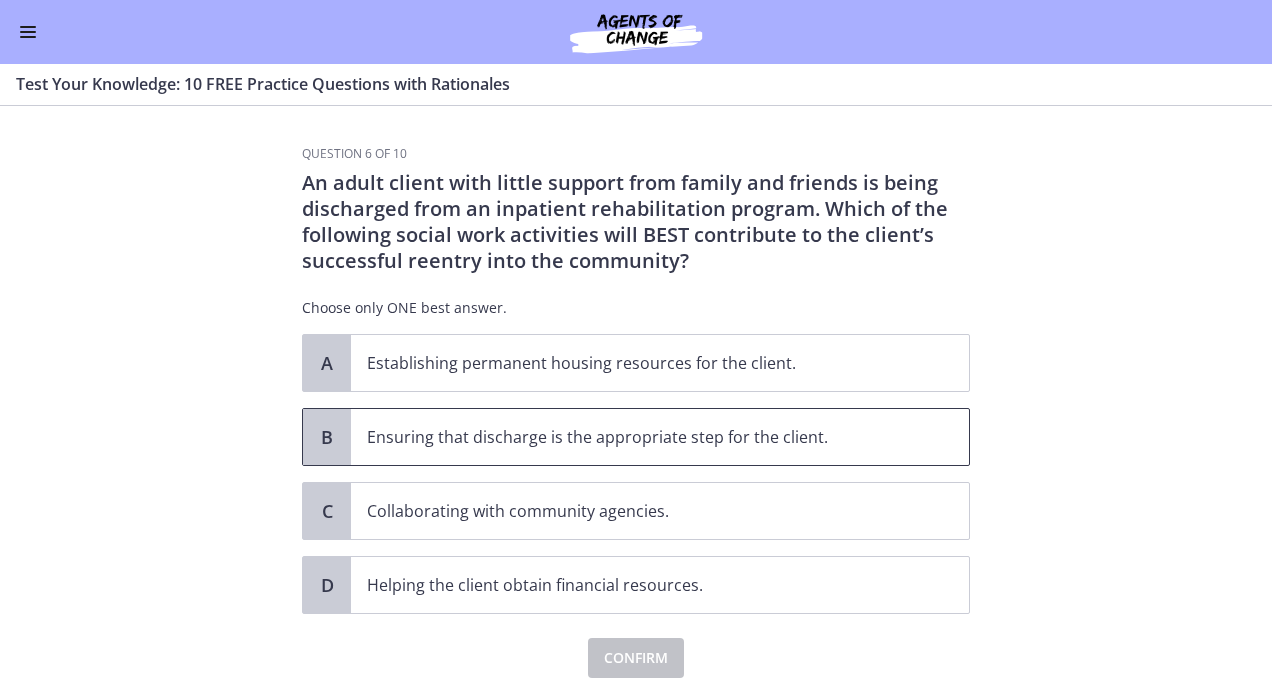 click on "Ensuring that discharge is the appropriate step for the client." at bounding box center (660, 437) 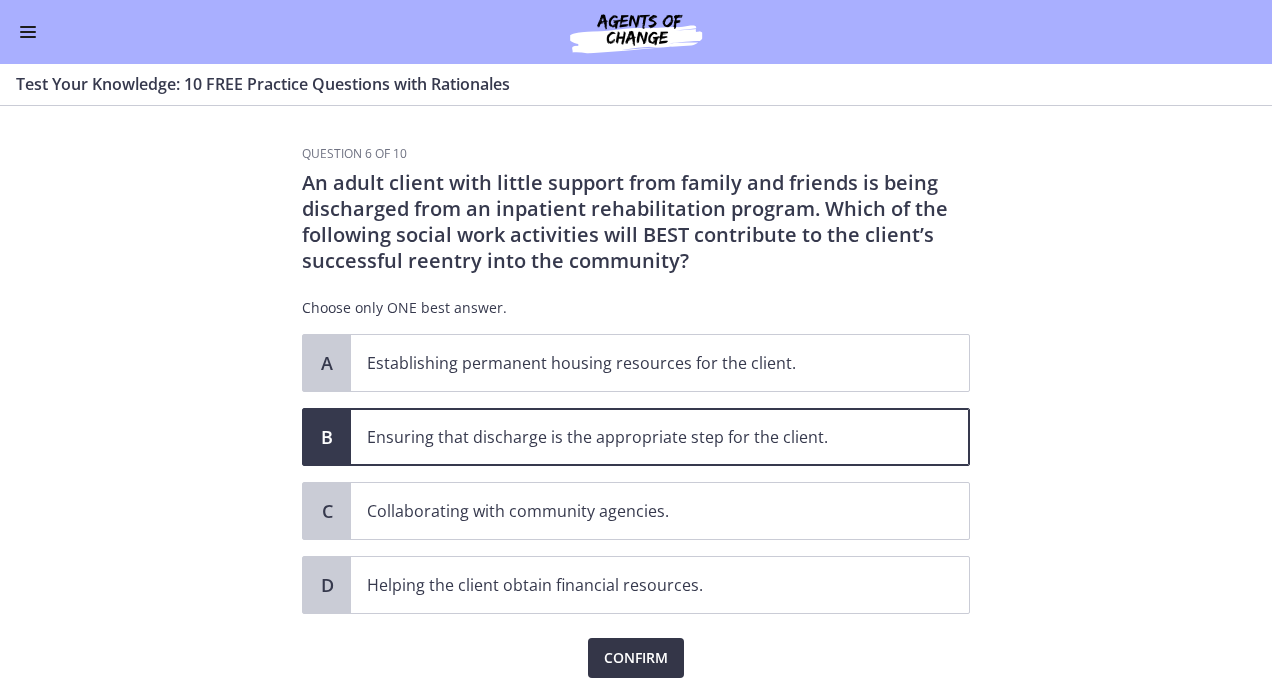 click on "Confirm" at bounding box center (636, 658) 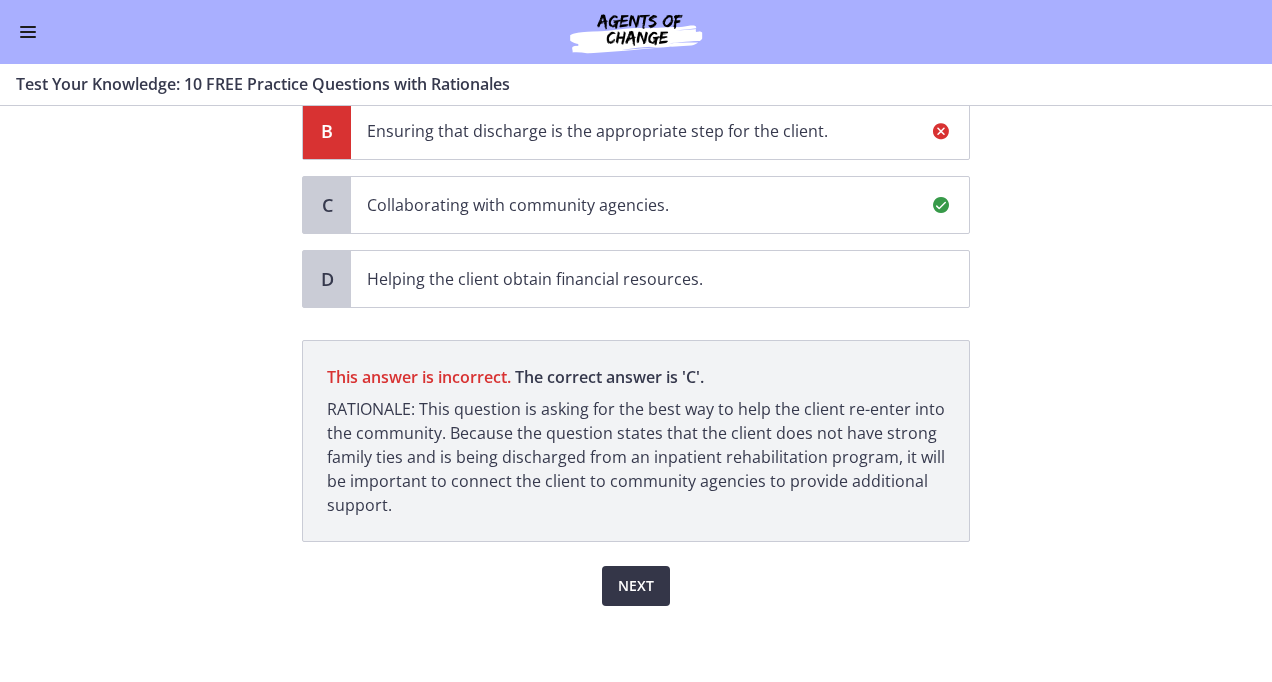 scroll, scrollTop: 306, scrollLeft: 0, axis: vertical 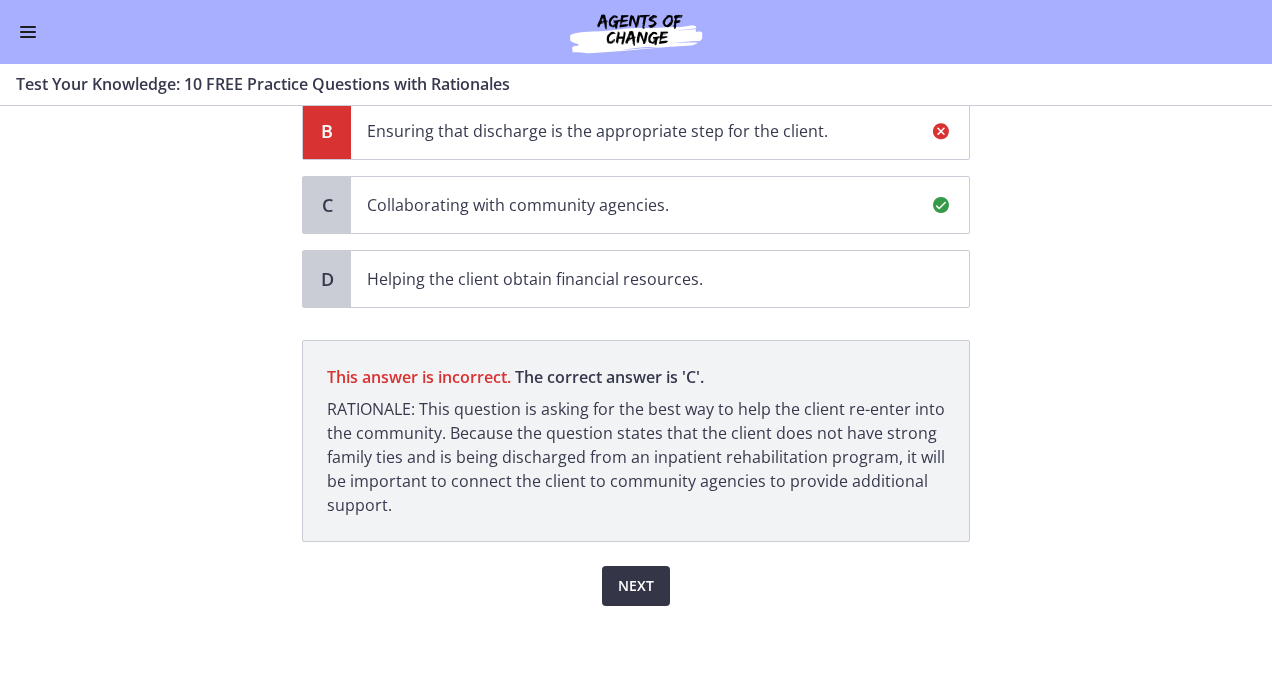 click on "Next" at bounding box center (636, 586) 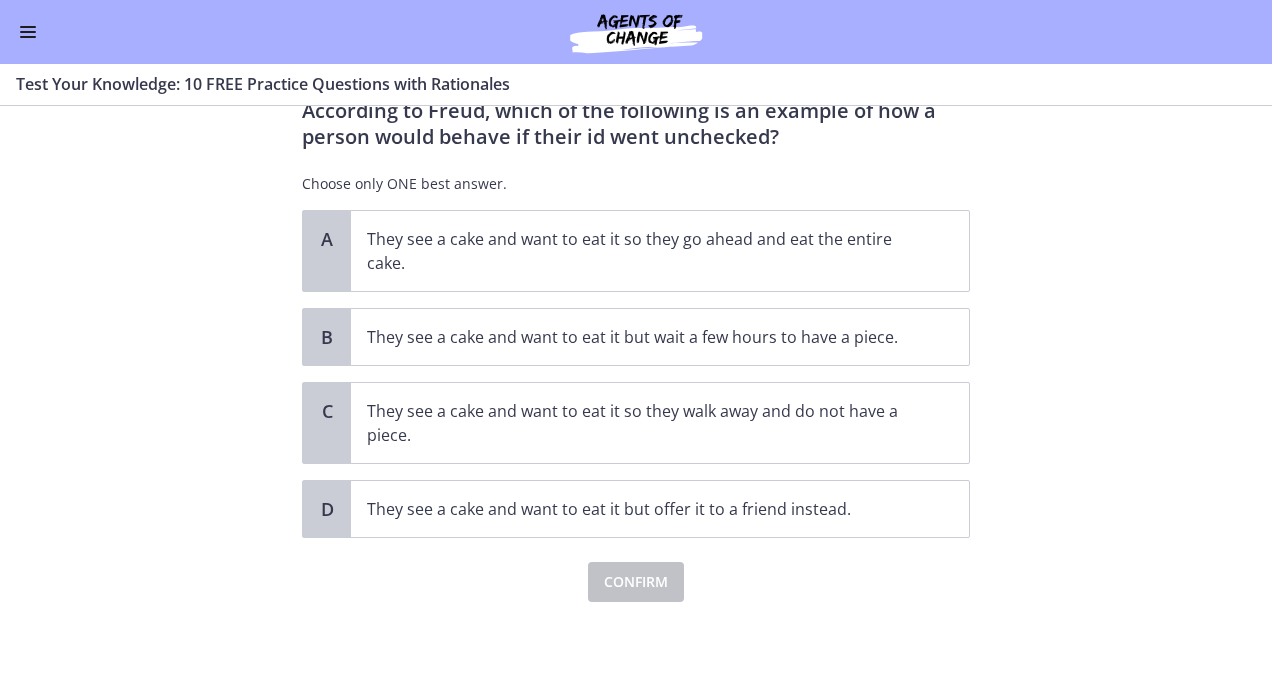 scroll, scrollTop: 0, scrollLeft: 0, axis: both 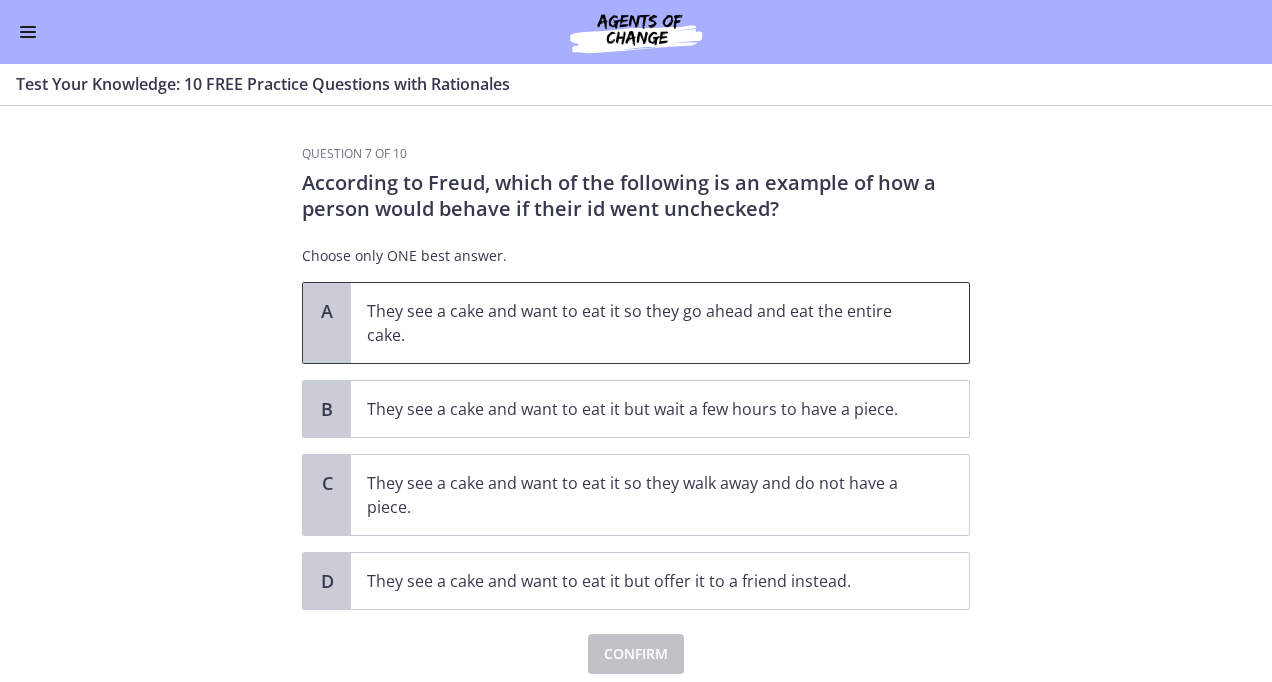 click on "They see a cake and want to eat it so they go ahead and eat the entire cake." at bounding box center [640, 323] 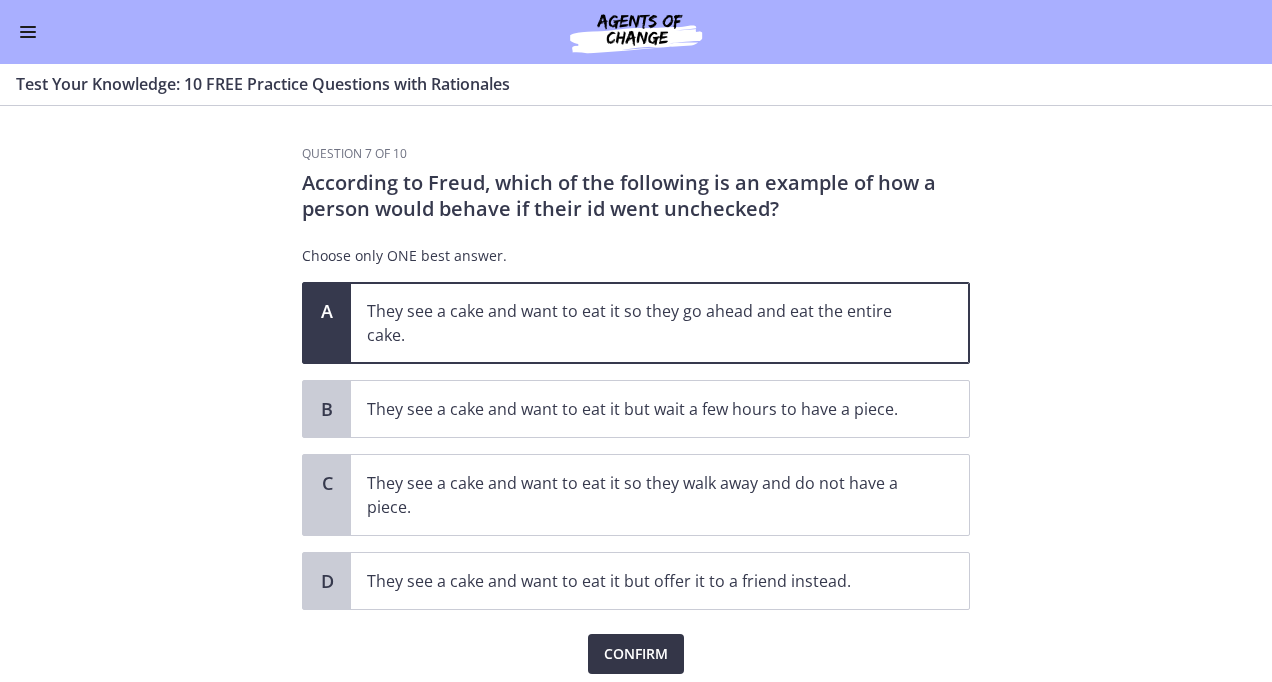 click on "Confirm" at bounding box center (636, 654) 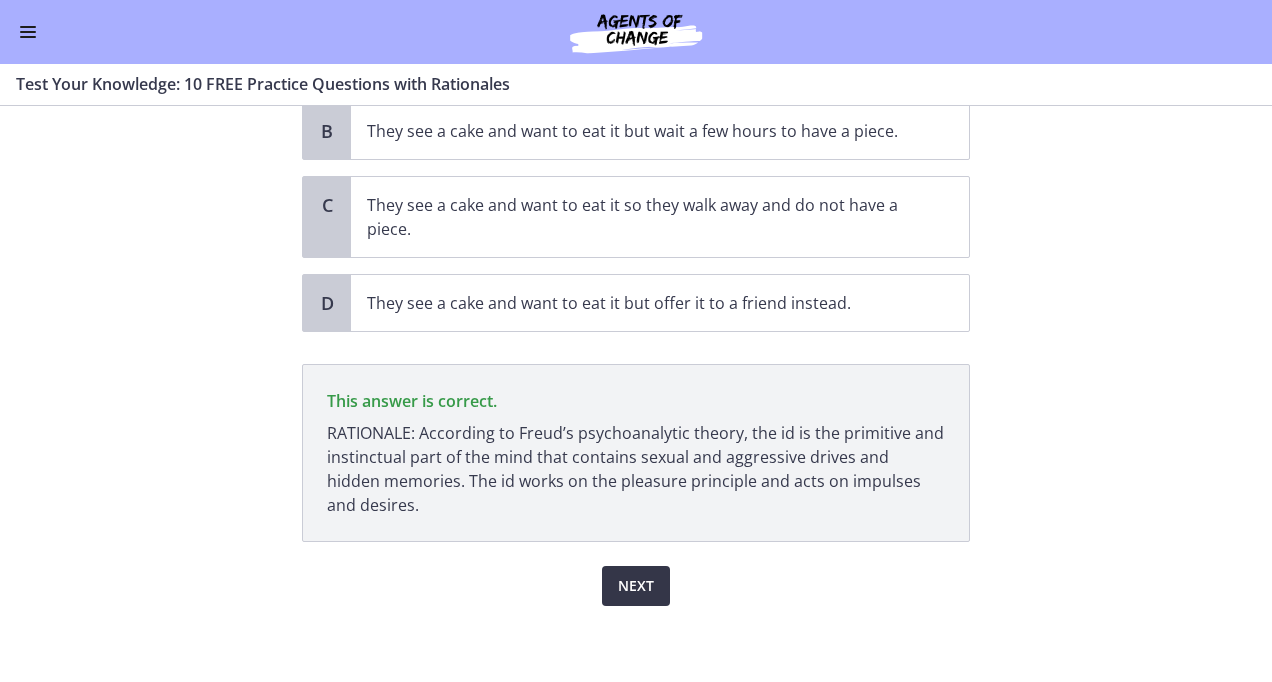 scroll, scrollTop: 278, scrollLeft: 0, axis: vertical 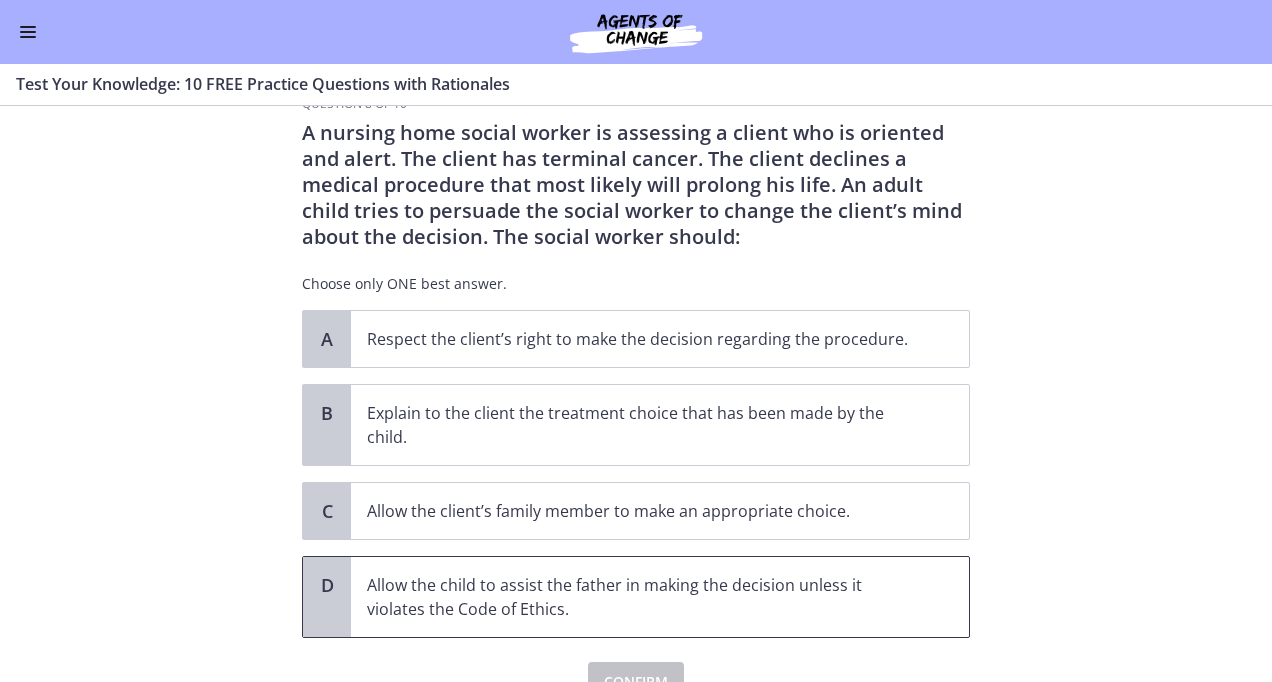 click on "Allow the child to assist the father in making the decision unless it violates the Code of Ethics." at bounding box center (640, 597) 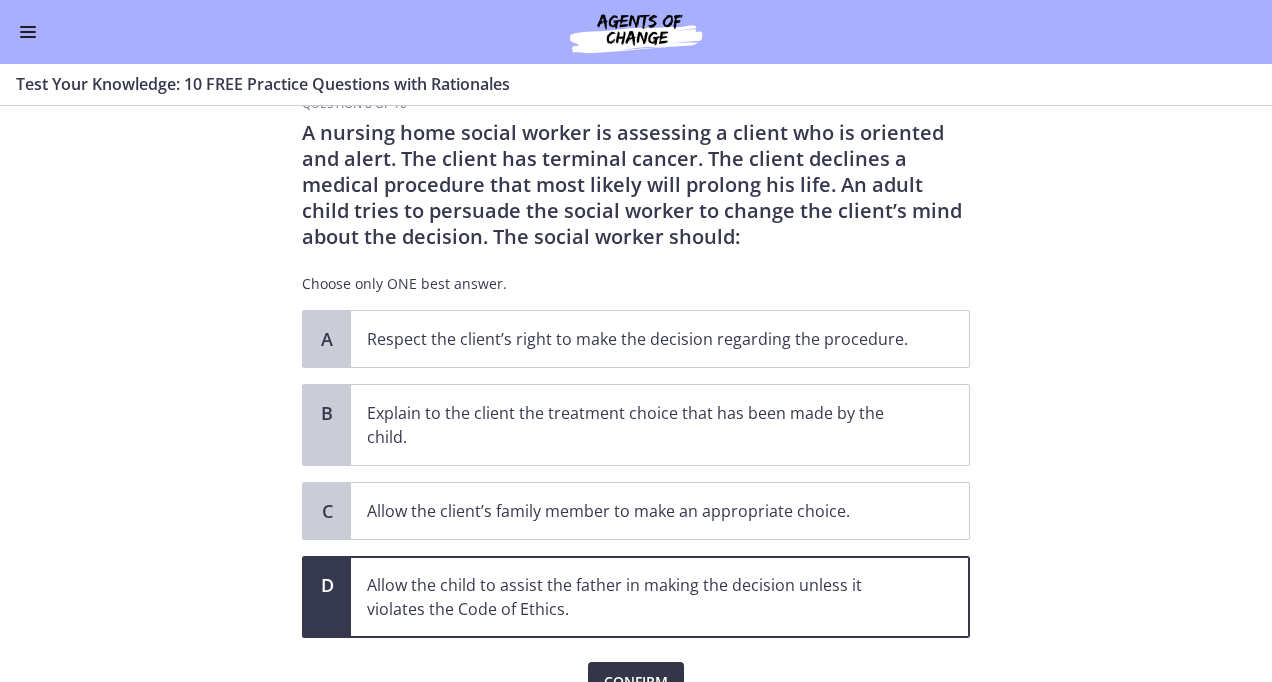 click on "Confirm" at bounding box center [636, 682] 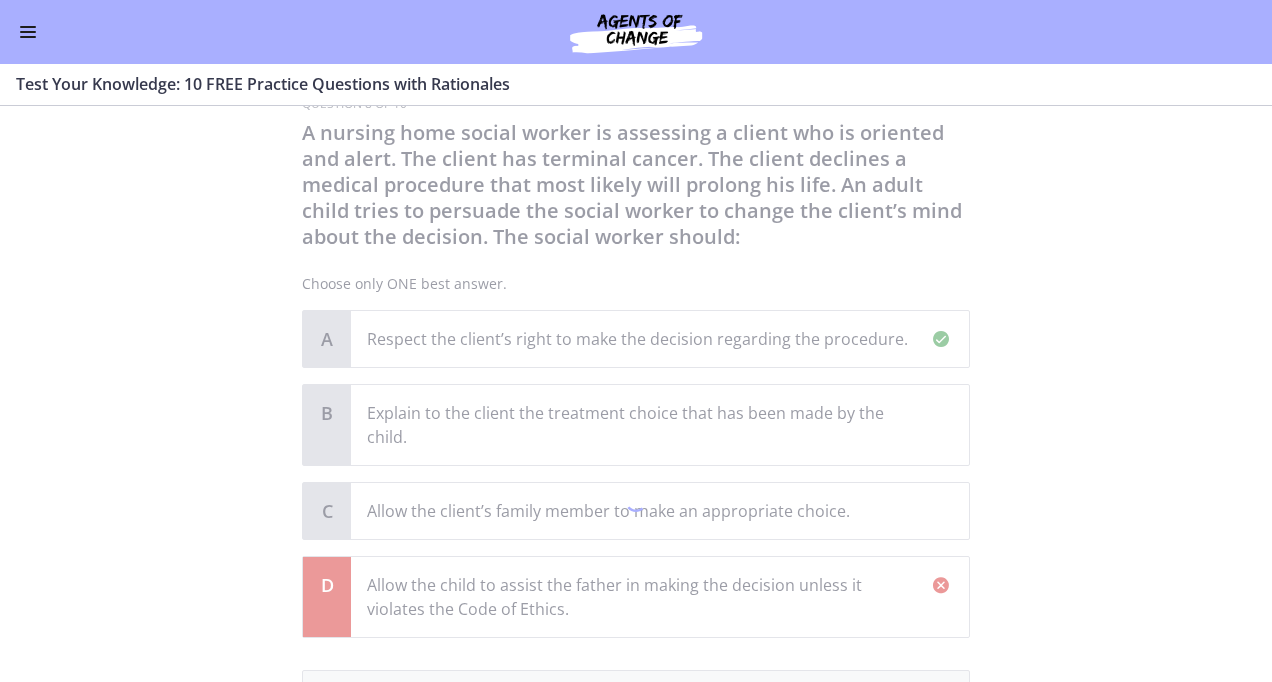 scroll, scrollTop: 356, scrollLeft: 0, axis: vertical 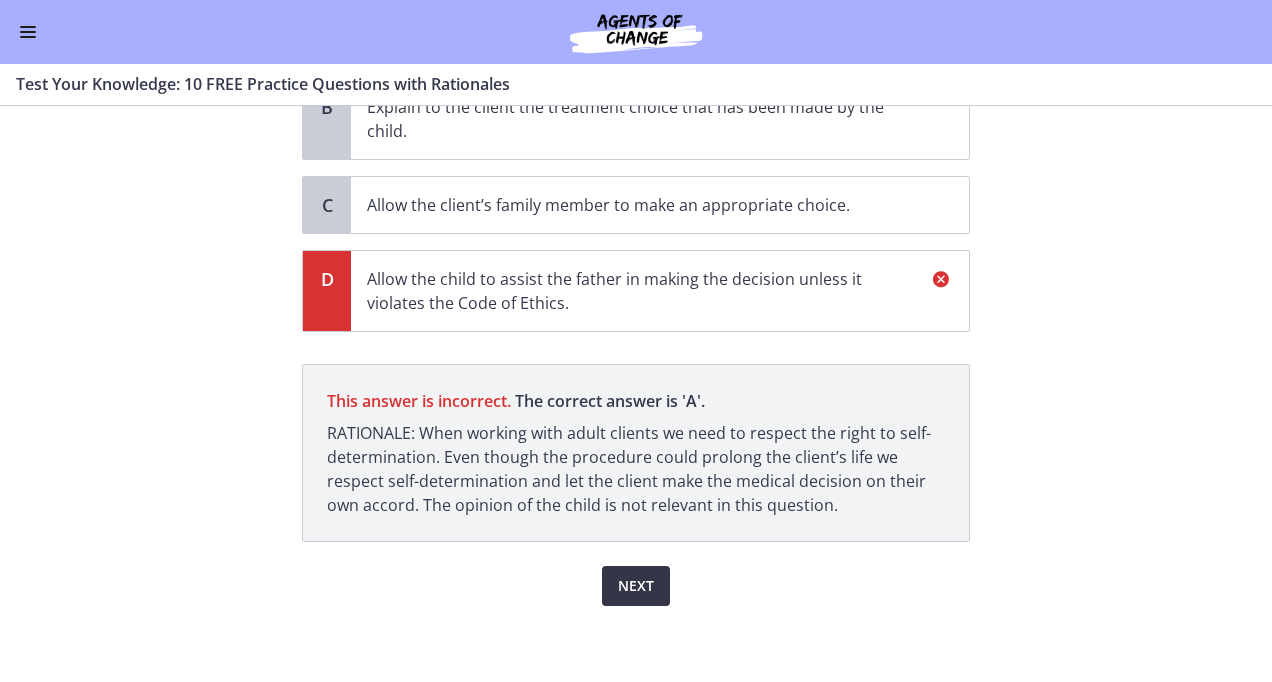click on "Next" at bounding box center [636, 586] 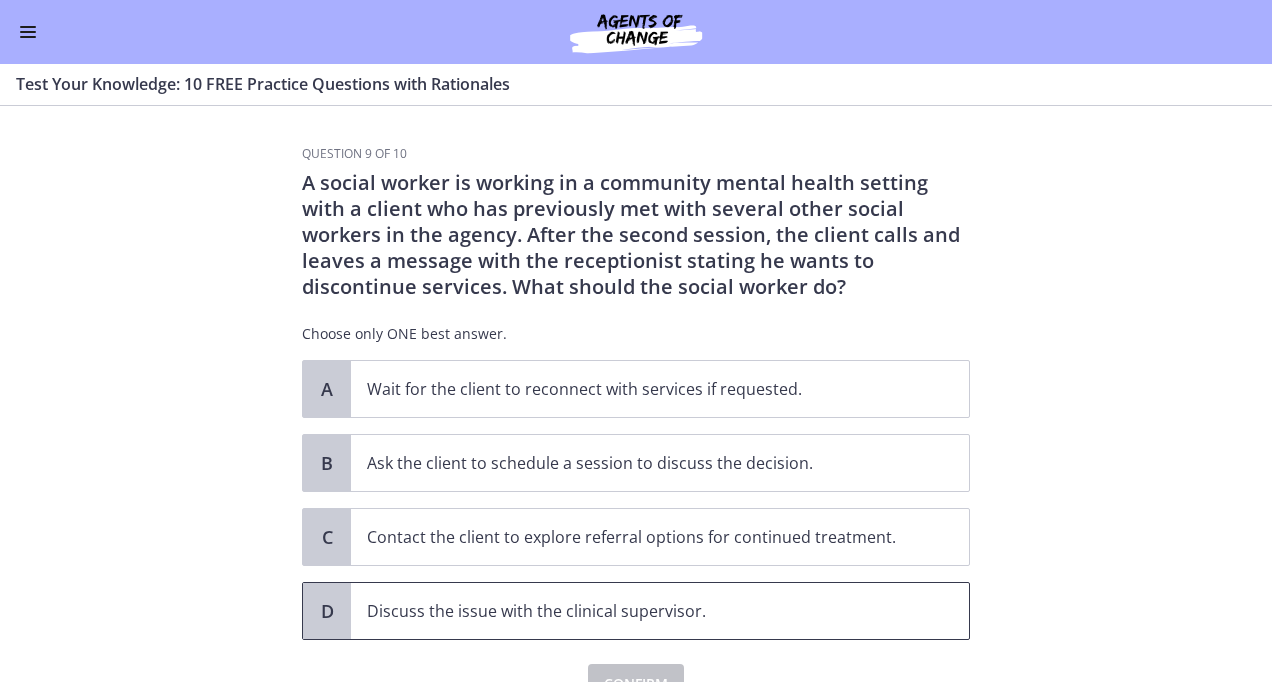 click on "Discuss the issue with the clinical supervisor." at bounding box center [640, 611] 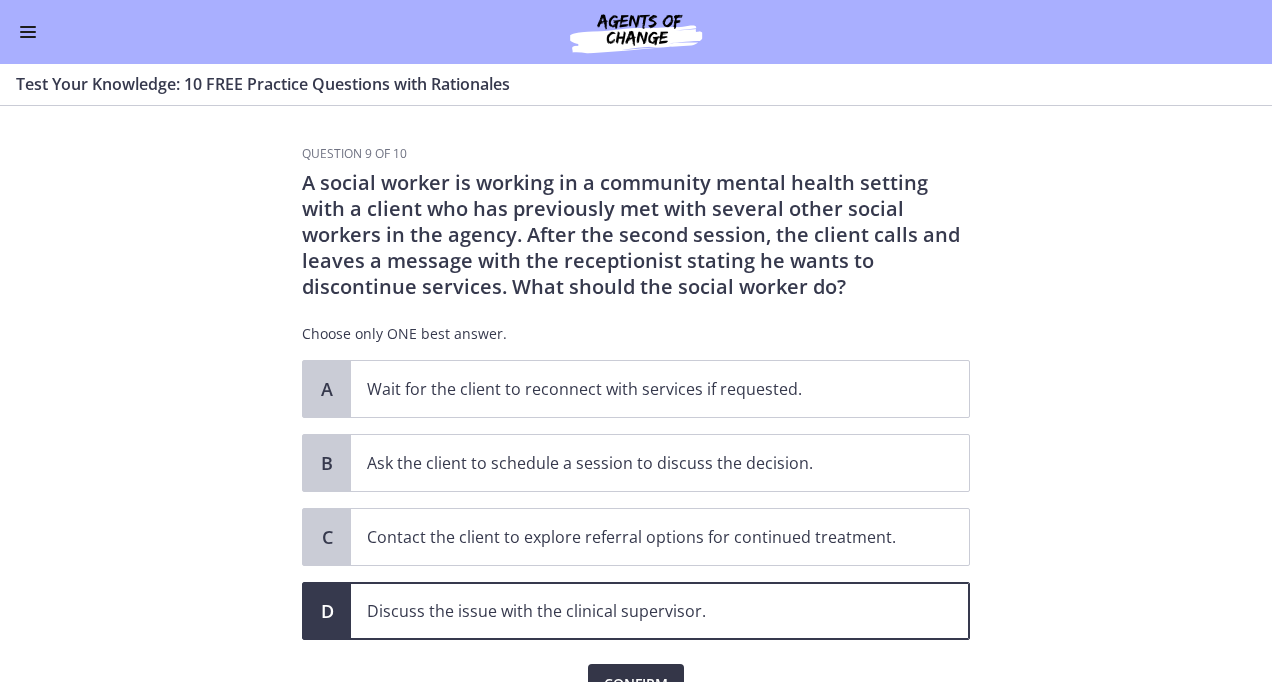drag, startPoint x: 638, startPoint y: 662, endPoint x: 616, endPoint y: 669, distance: 23.086792 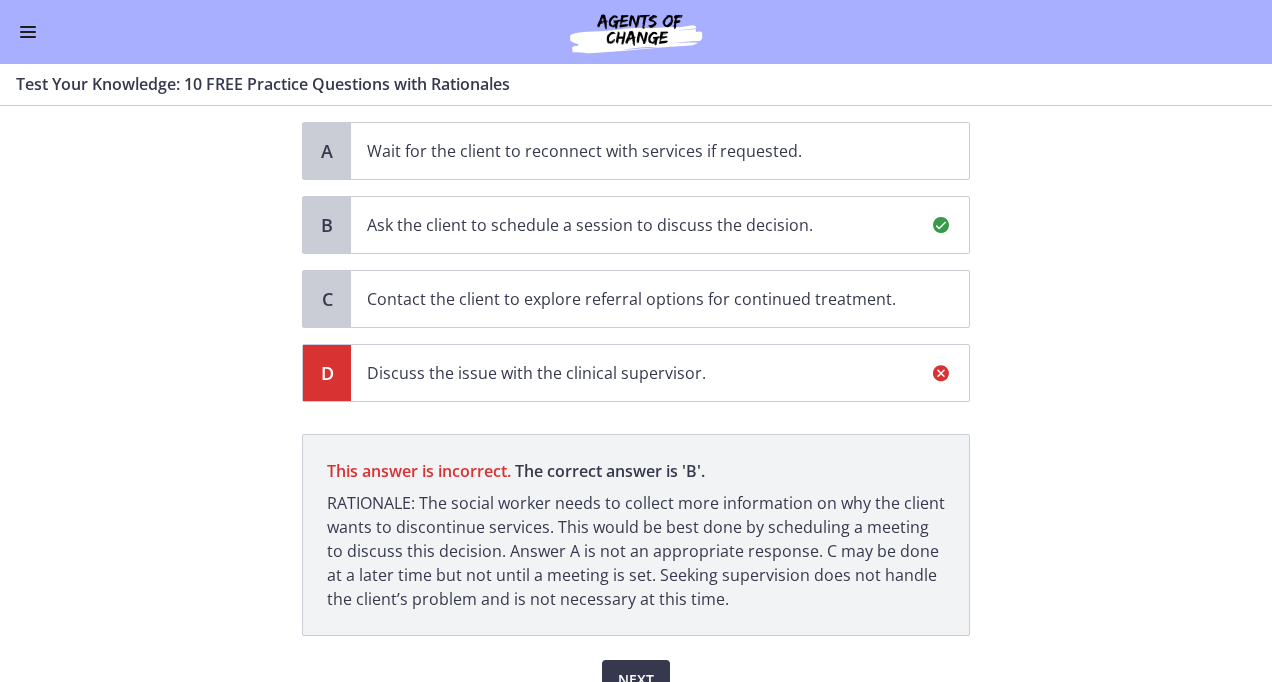 scroll, scrollTop: 332, scrollLeft: 0, axis: vertical 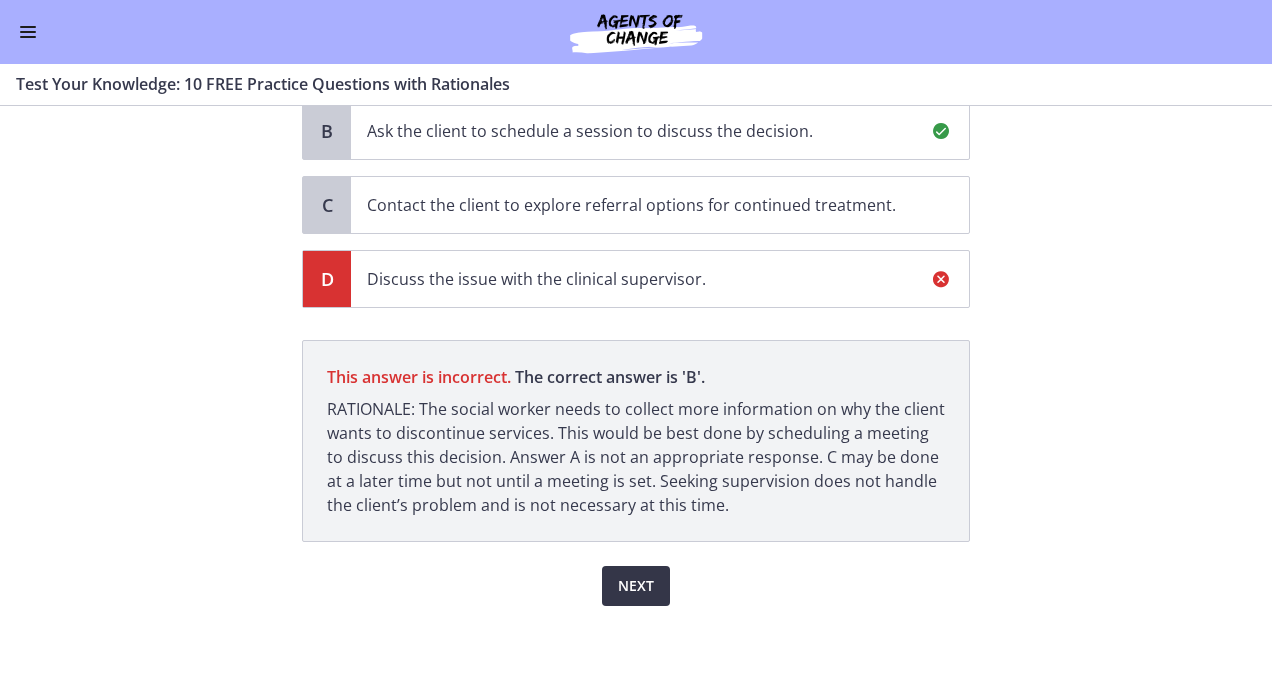 click on "Next" at bounding box center [636, 586] 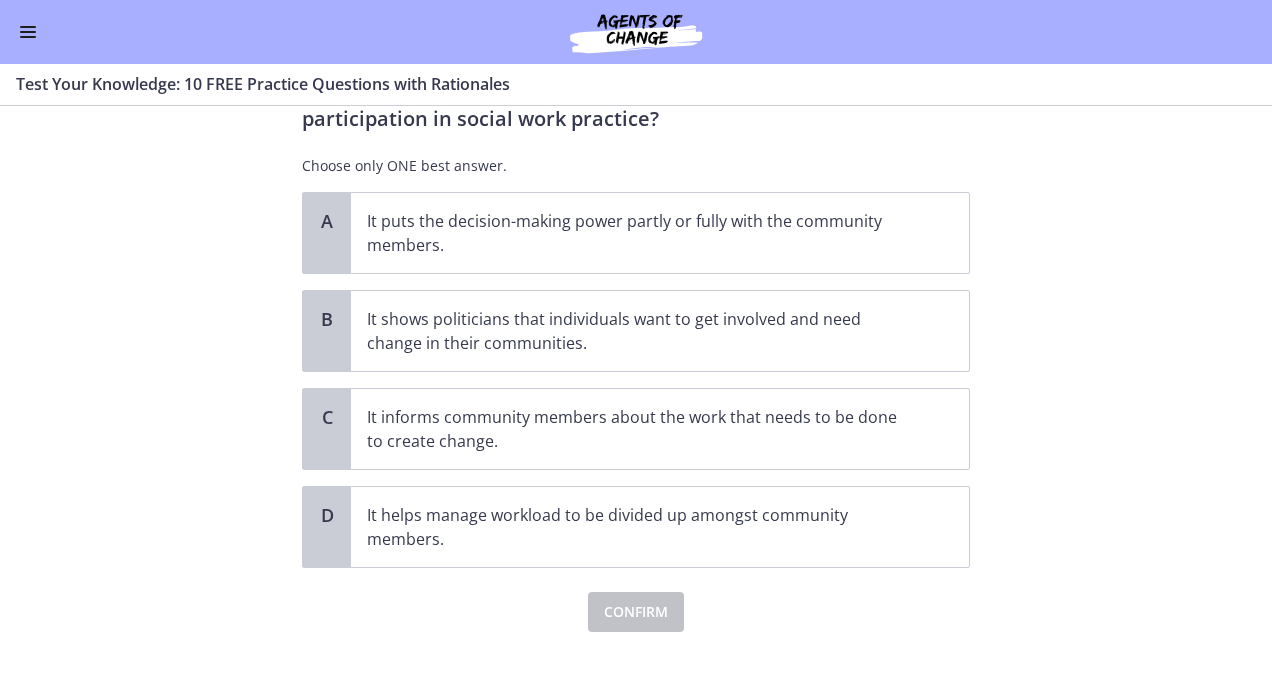 scroll, scrollTop: 92, scrollLeft: 0, axis: vertical 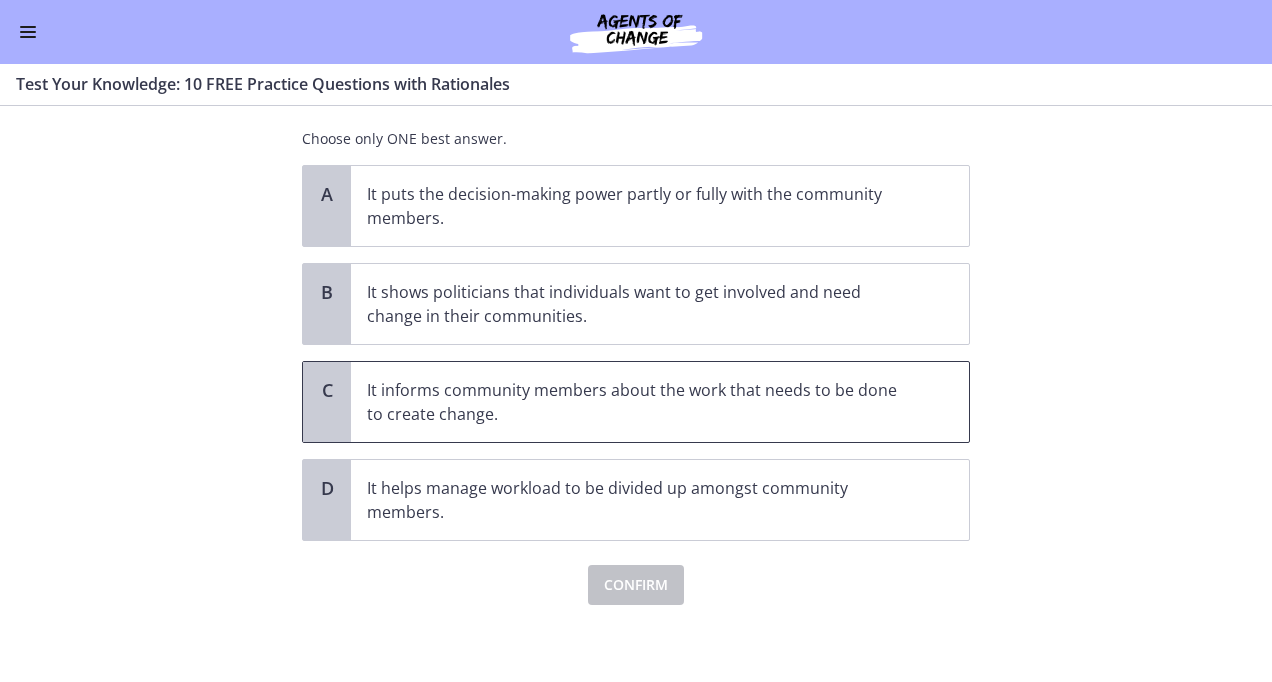 click on "It informs community members about the work that needs to be done to create change." at bounding box center (640, 402) 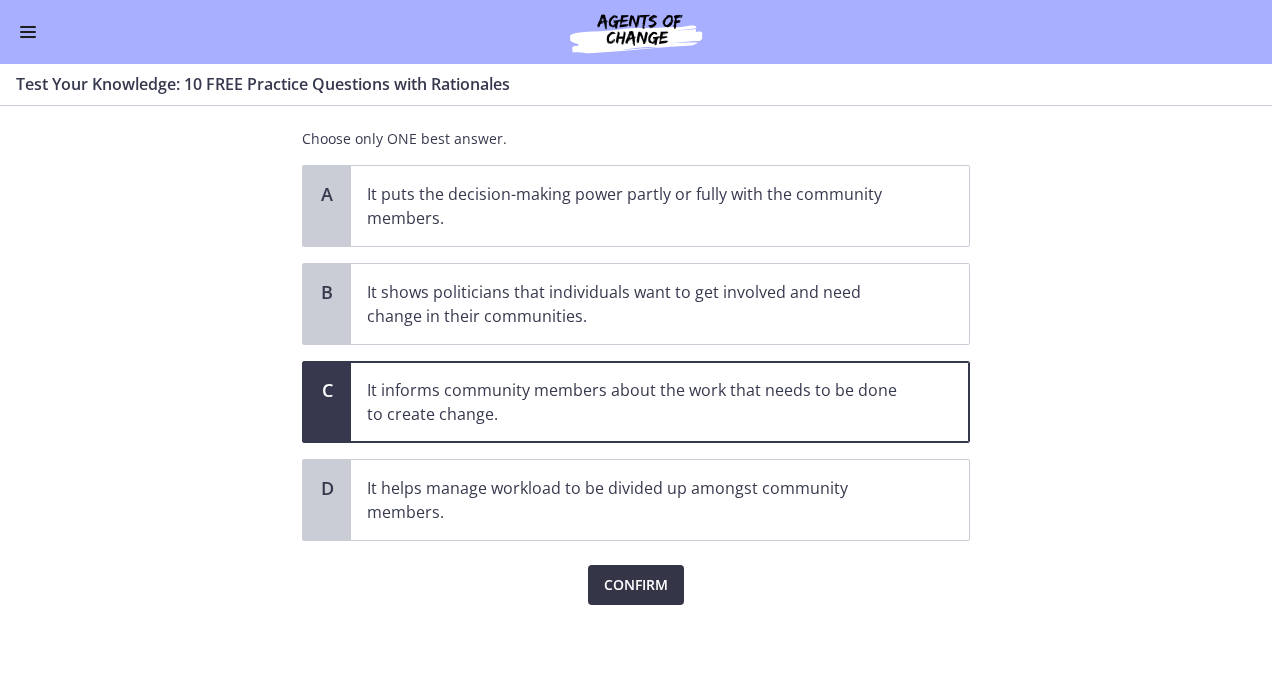 click on "Confirm" at bounding box center (636, 585) 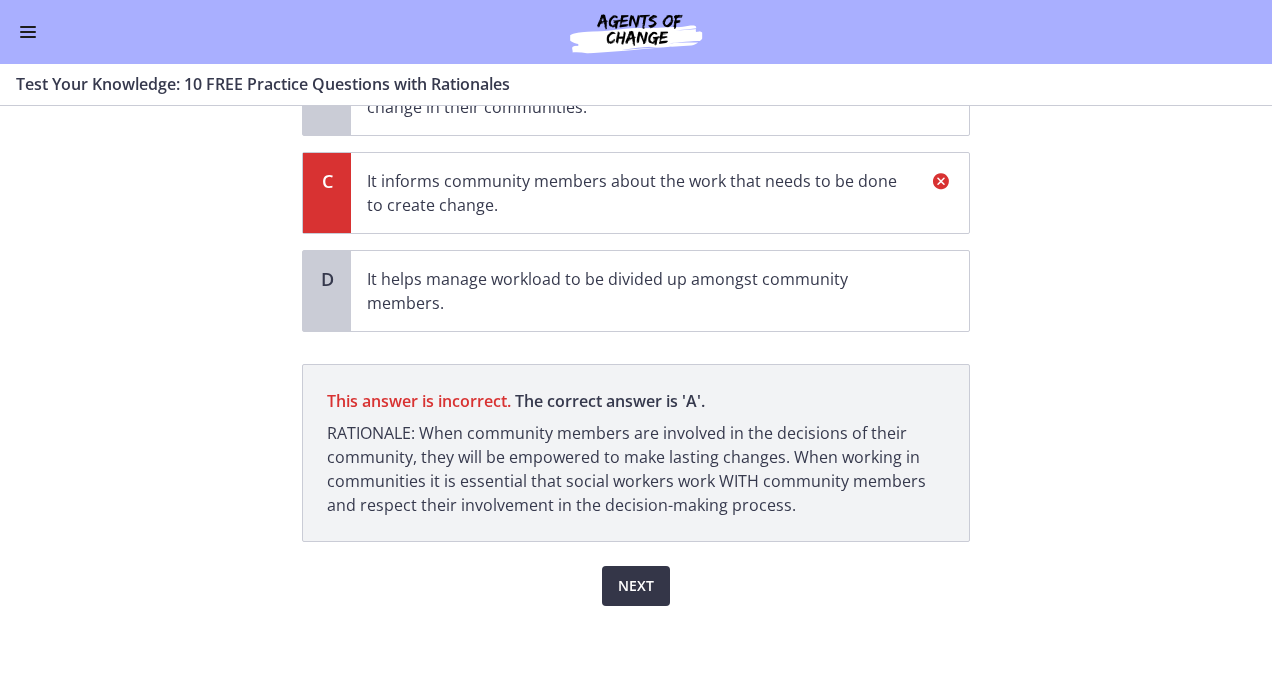 scroll, scrollTop: 326, scrollLeft: 0, axis: vertical 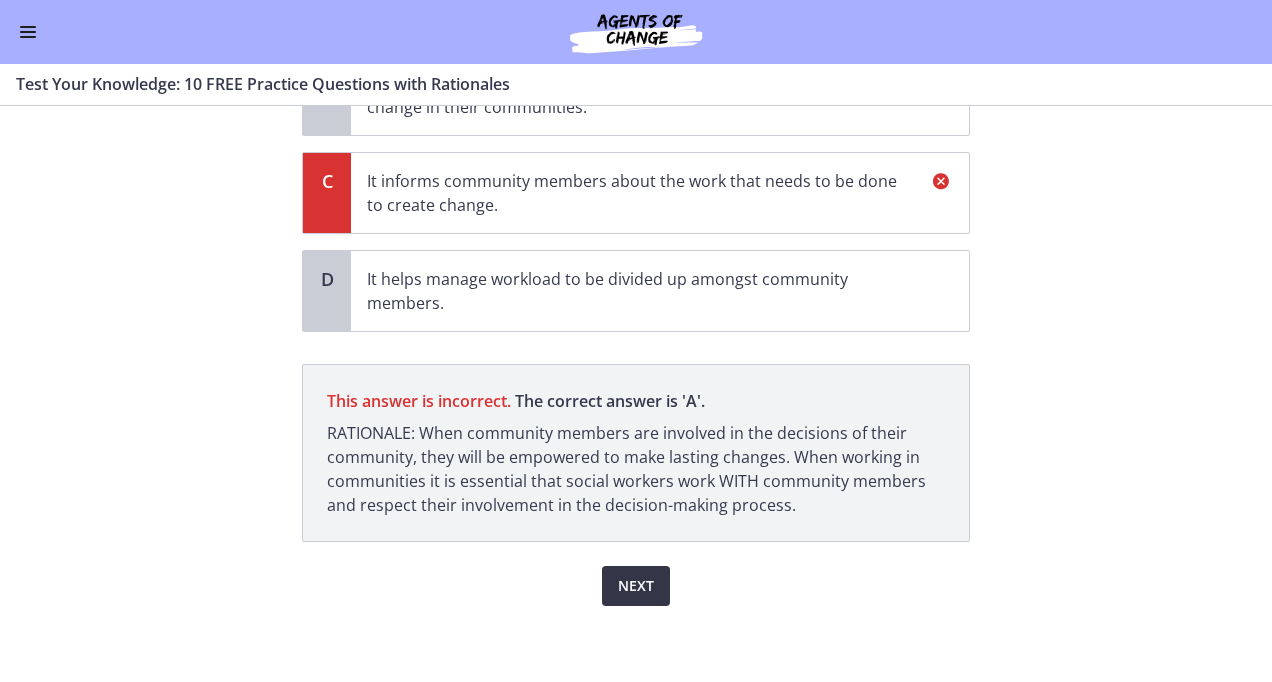 click on "Next" at bounding box center (636, 586) 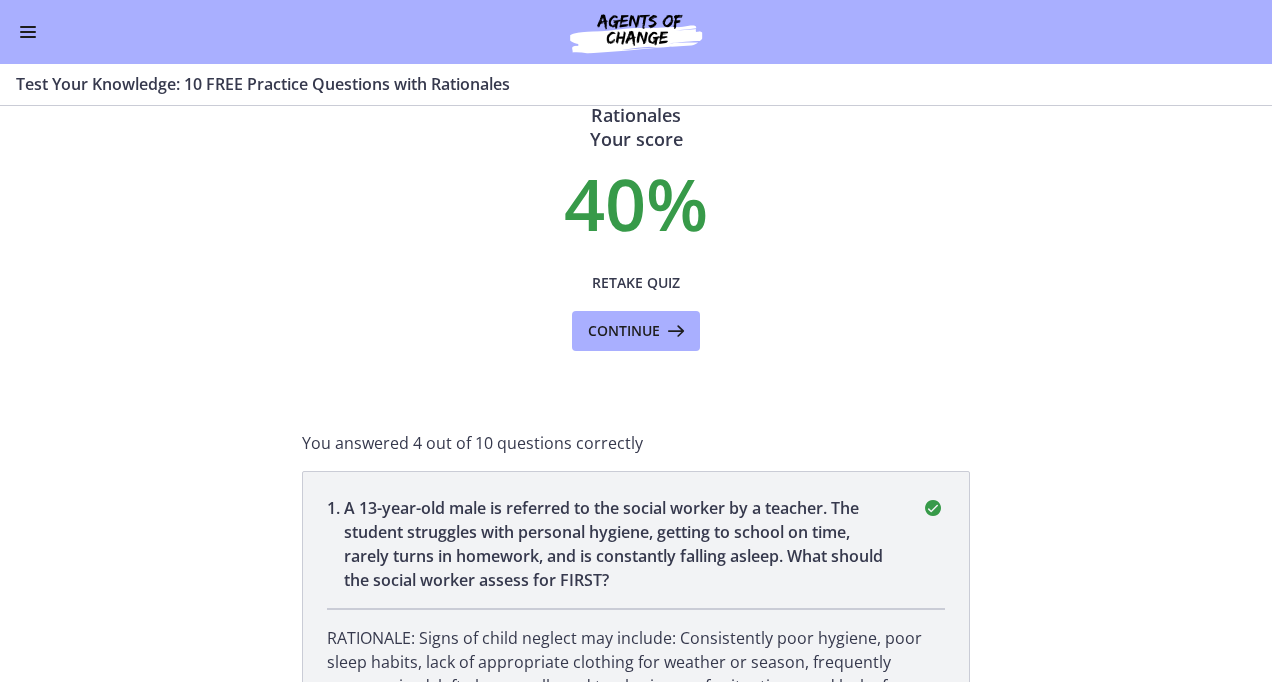scroll, scrollTop: 0, scrollLeft: 0, axis: both 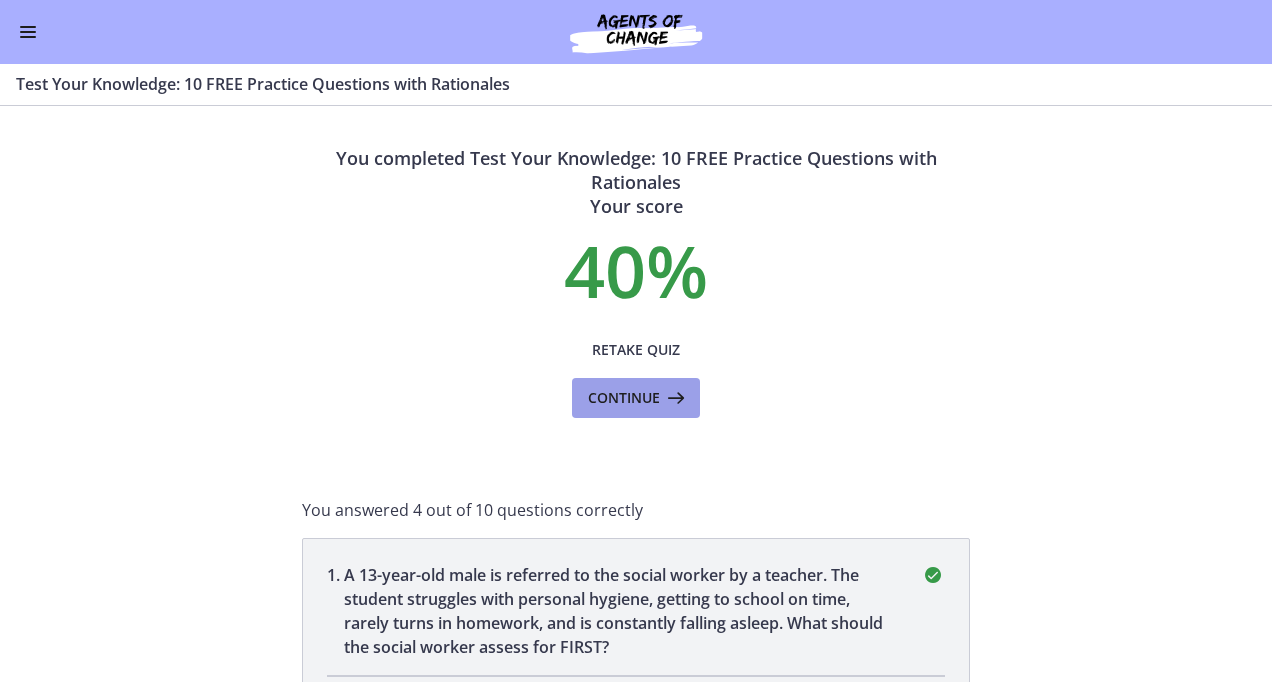 click on "Continue" at bounding box center (636, 398) 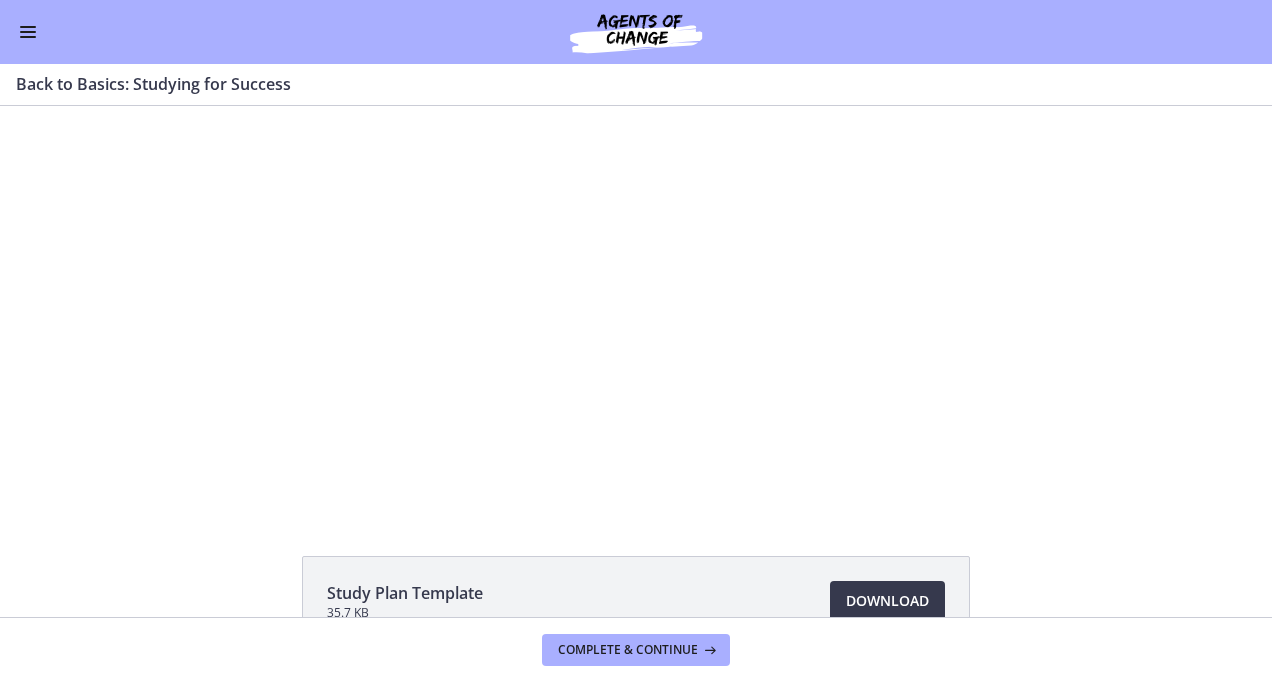scroll, scrollTop: 0, scrollLeft: 0, axis: both 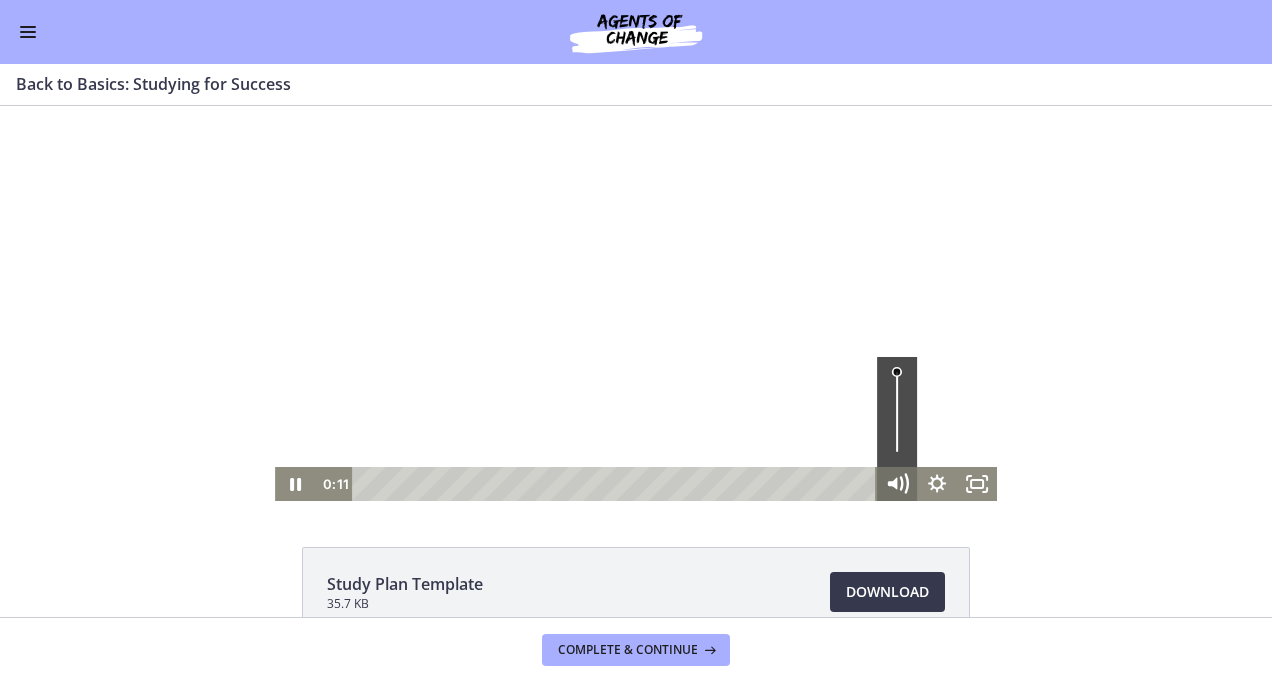 click 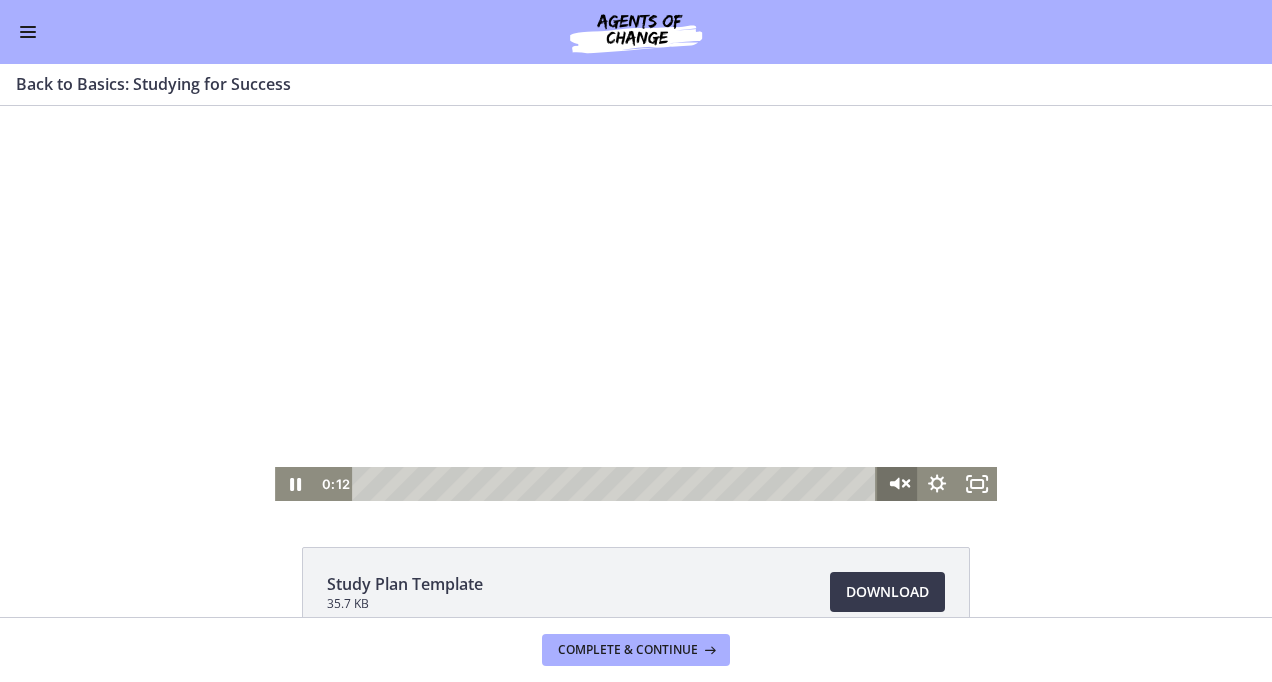 click 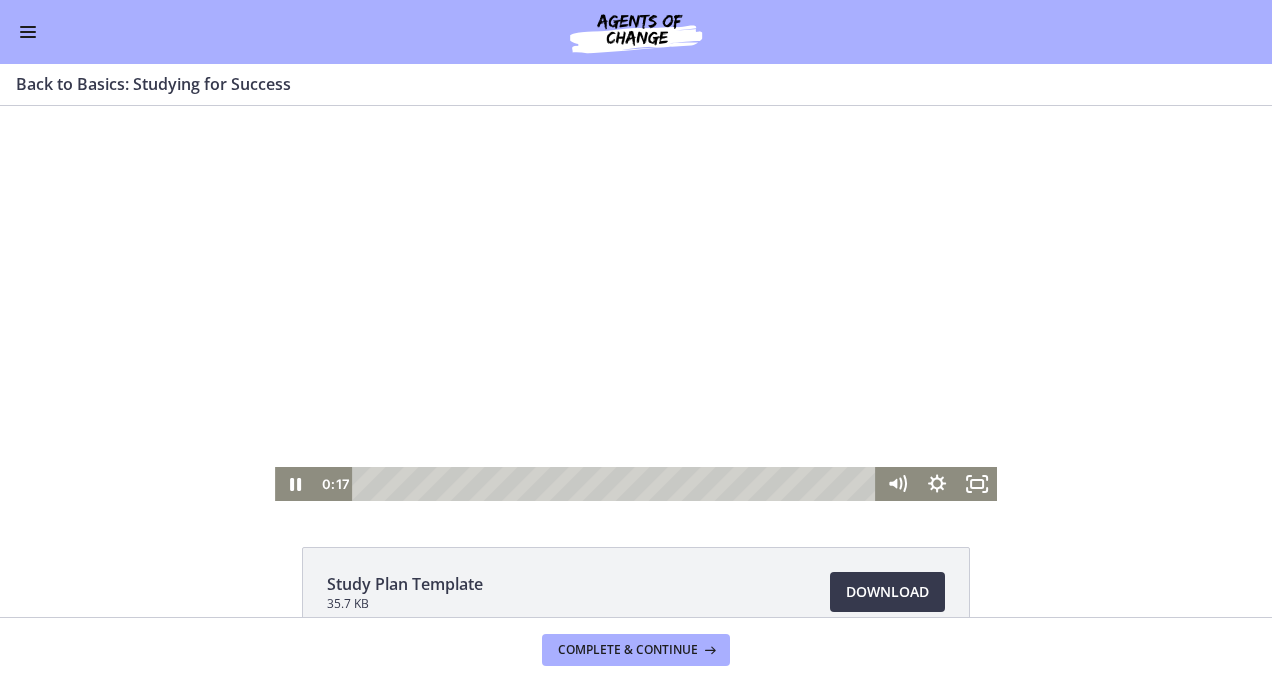 click on "Study Plan Template
35.7 KB
Download
Opens in a new window
Back to Basics Slides
95.2 KB
Download
Opens in a new window" 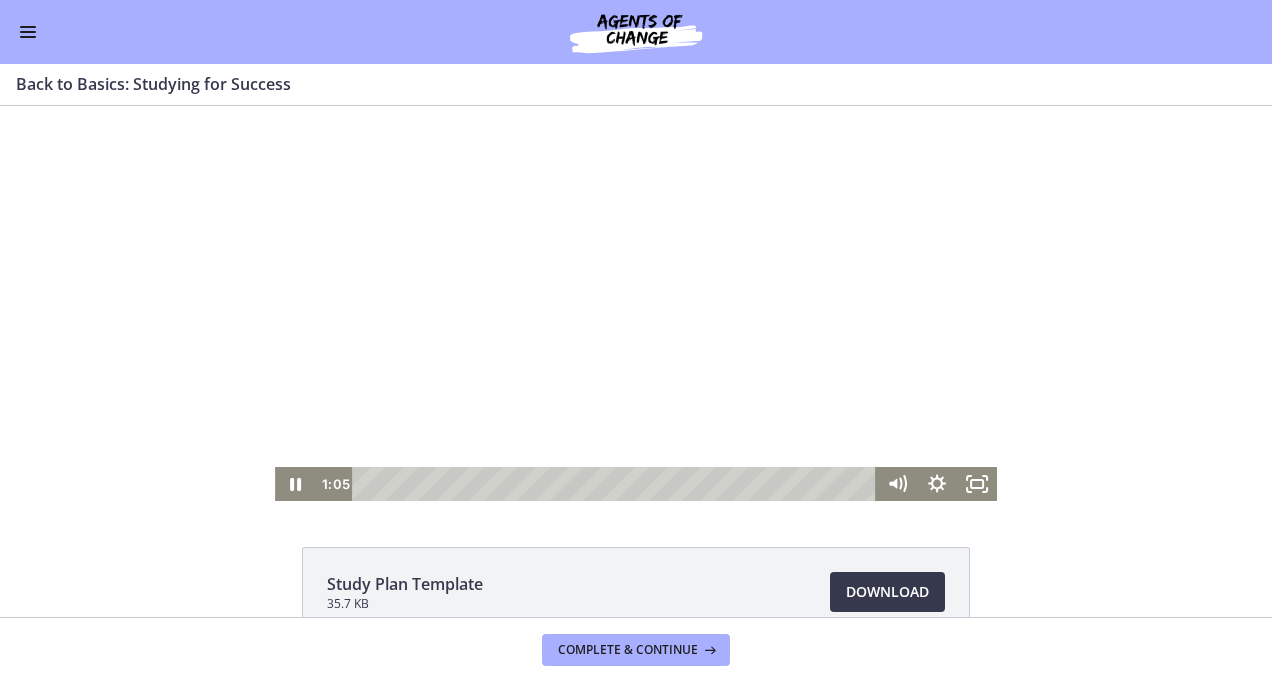 click at bounding box center [636, 299] 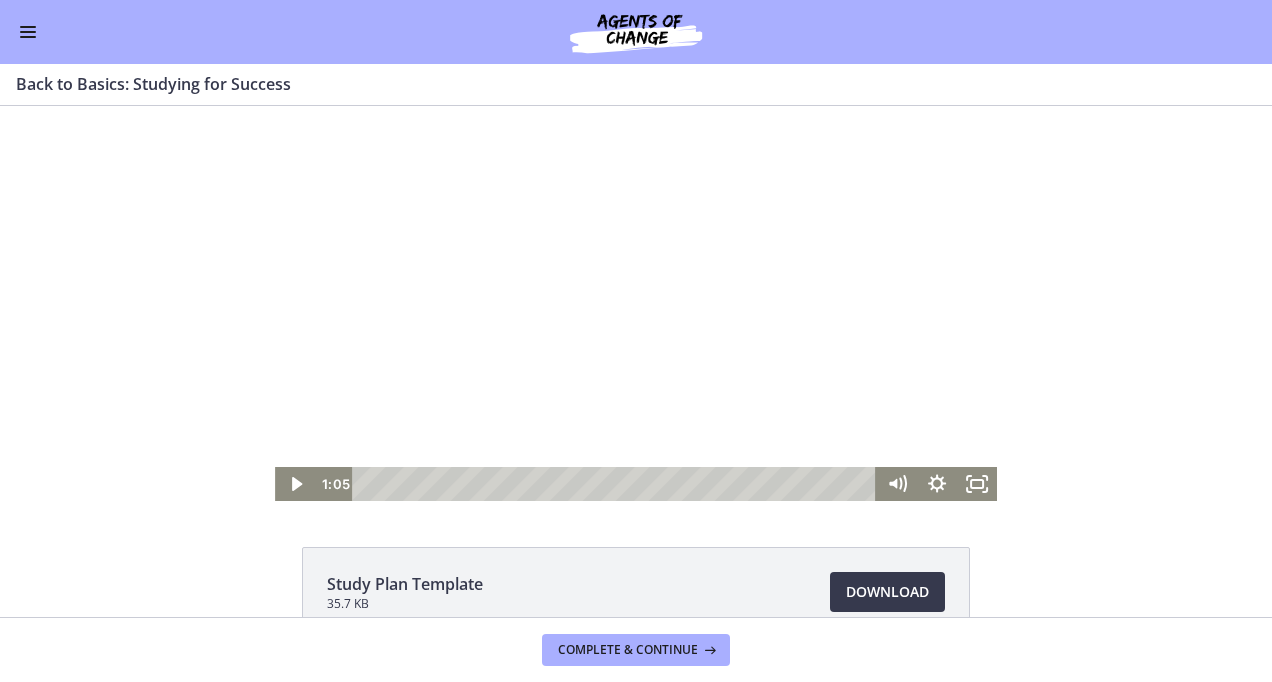 click at bounding box center (636, 299) 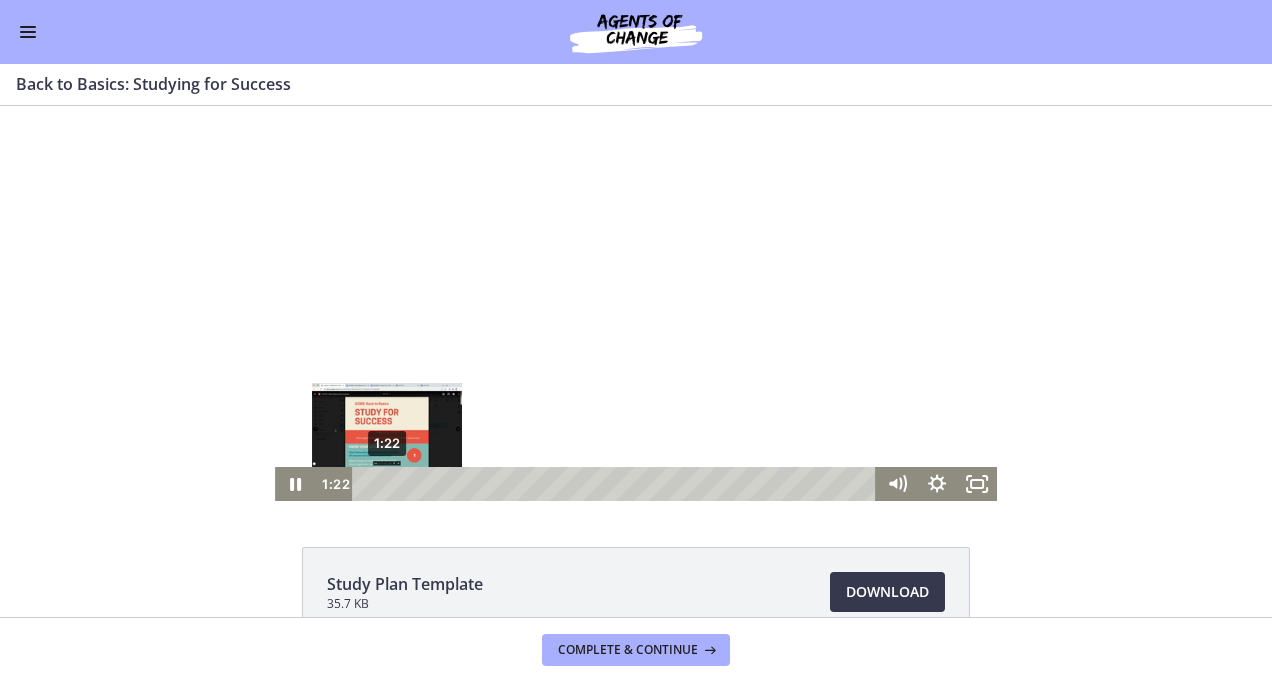 click on "1:22" at bounding box center (618, 484) 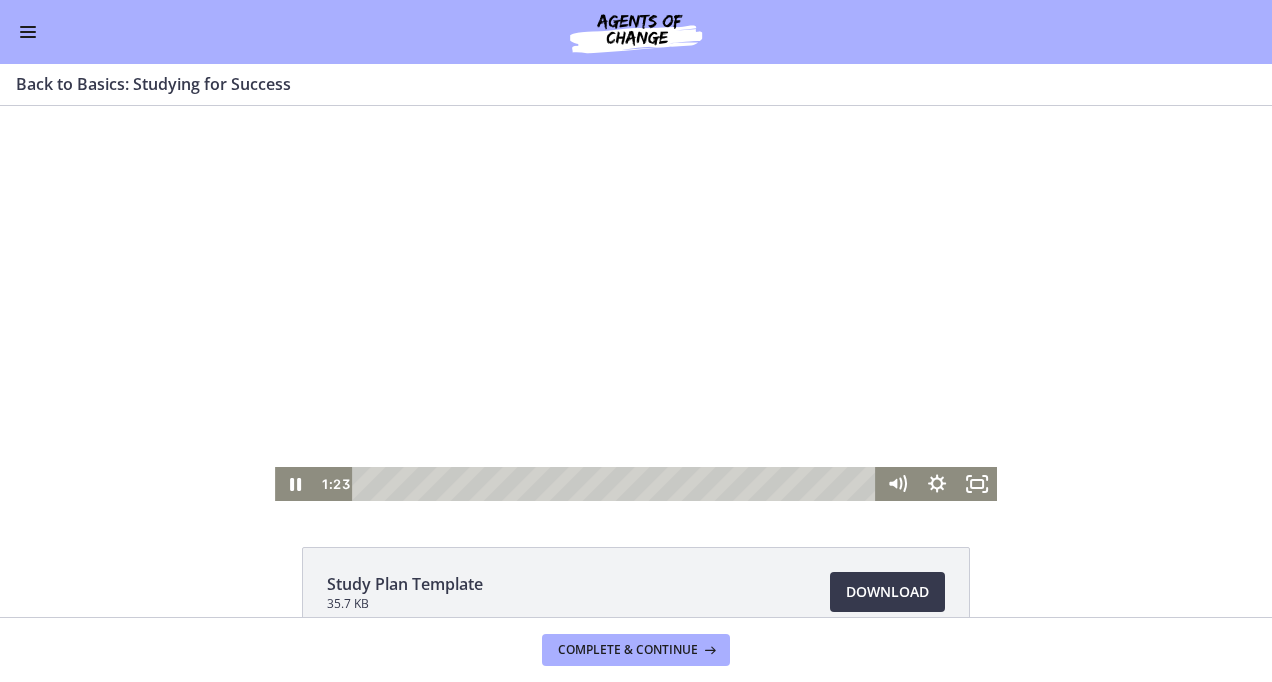 click at bounding box center (636, 299) 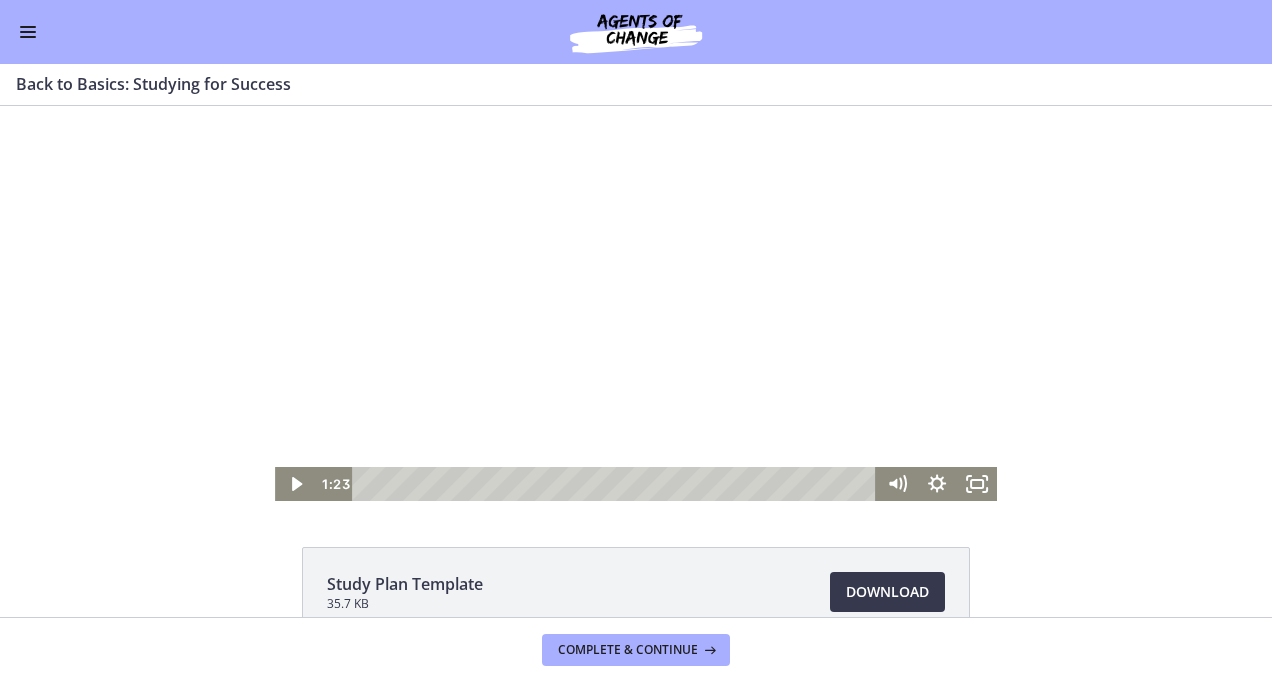 drag, startPoint x: 670, startPoint y: 449, endPoint x: 482, endPoint y: 437, distance: 188.38258 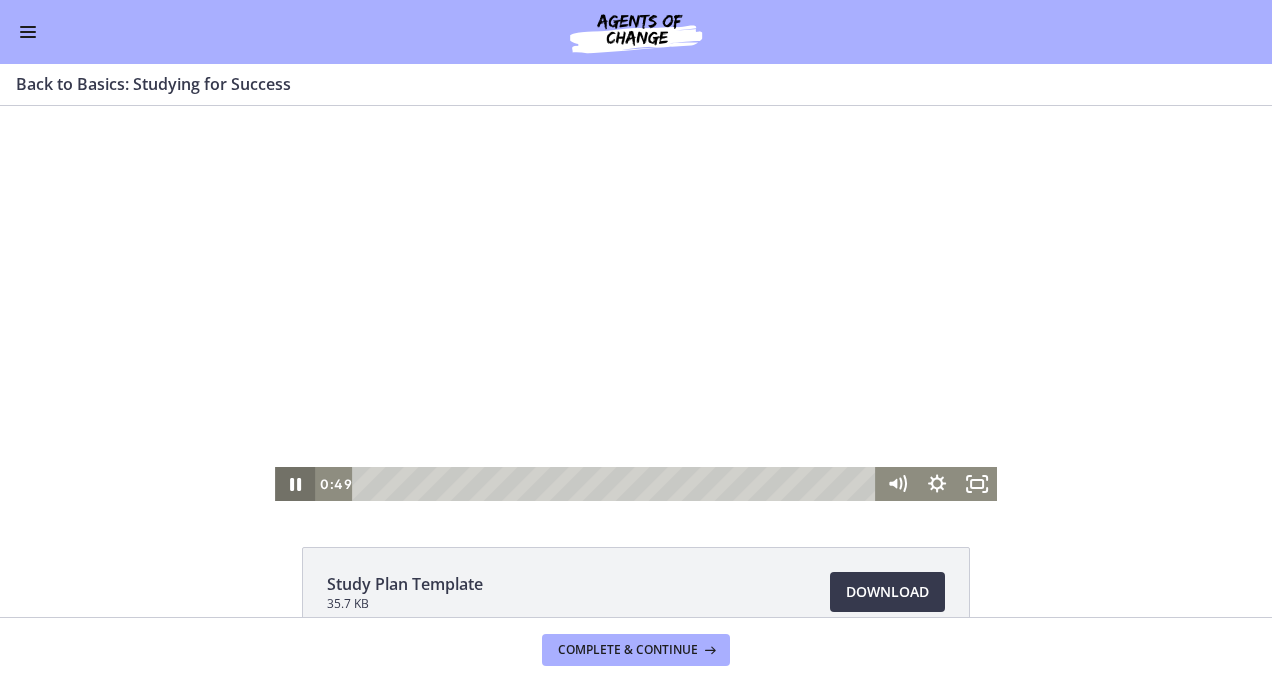 click 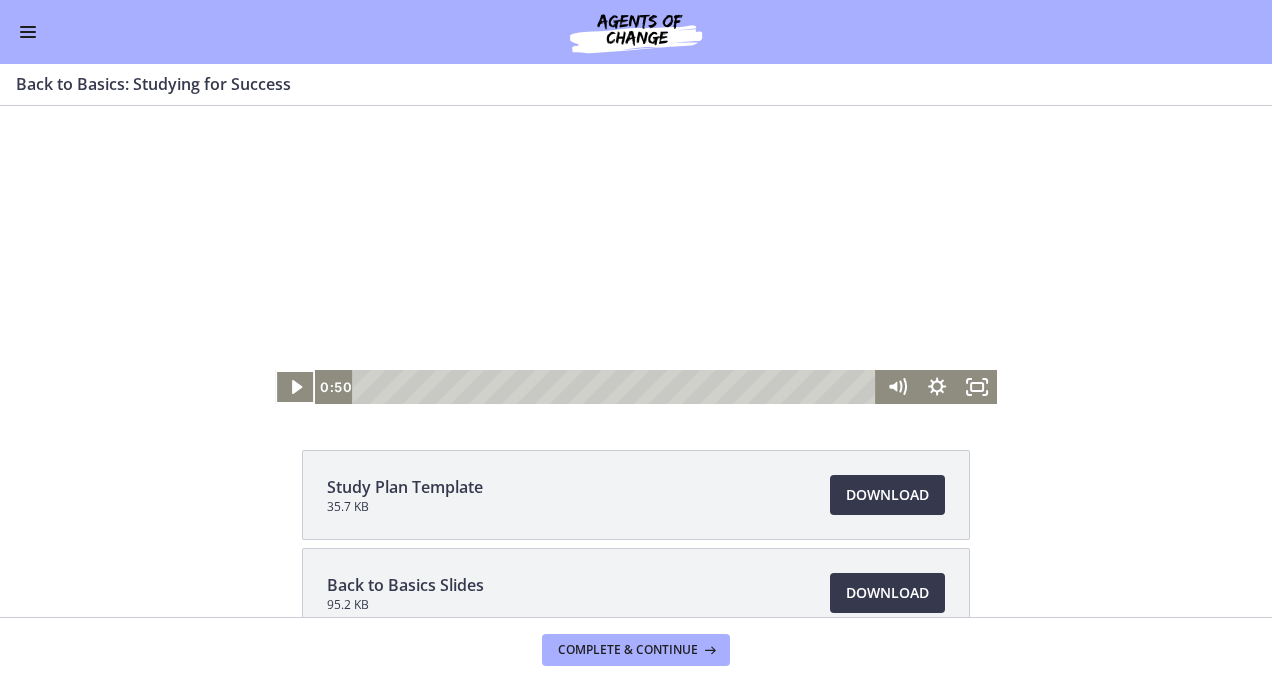 scroll, scrollTop: 103, scrollLeft: 0, axis: vertical 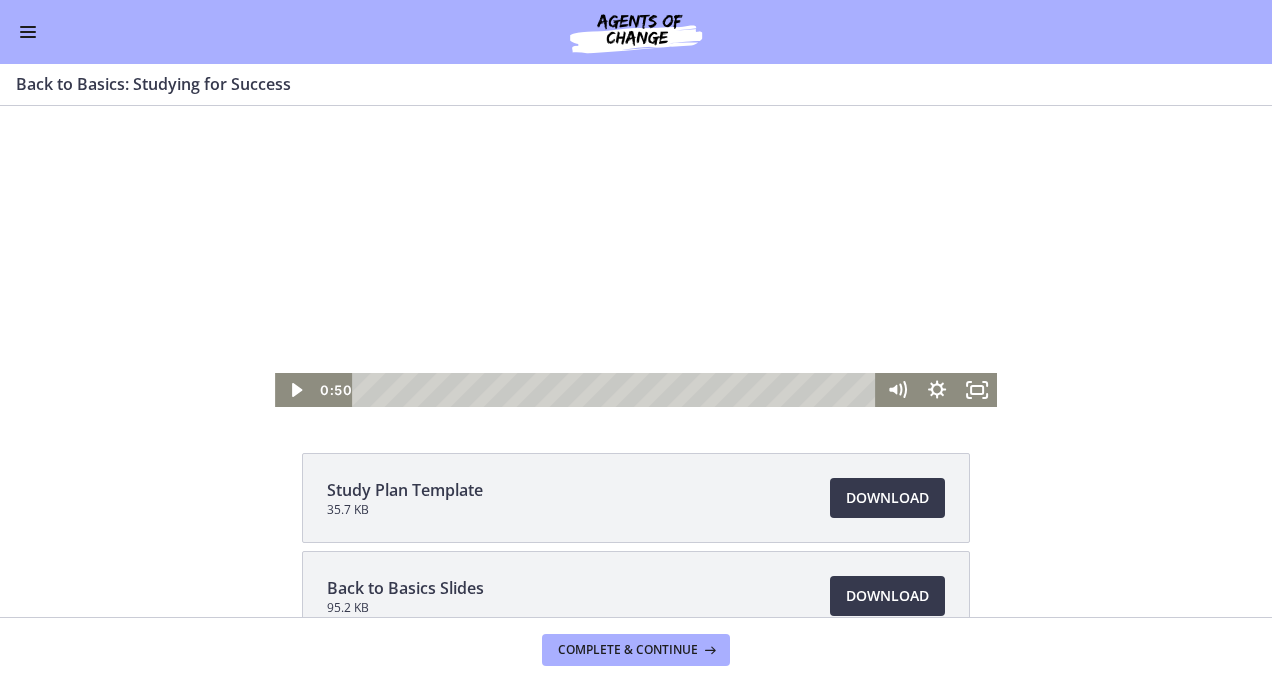 click at bounding box center (636, 205) 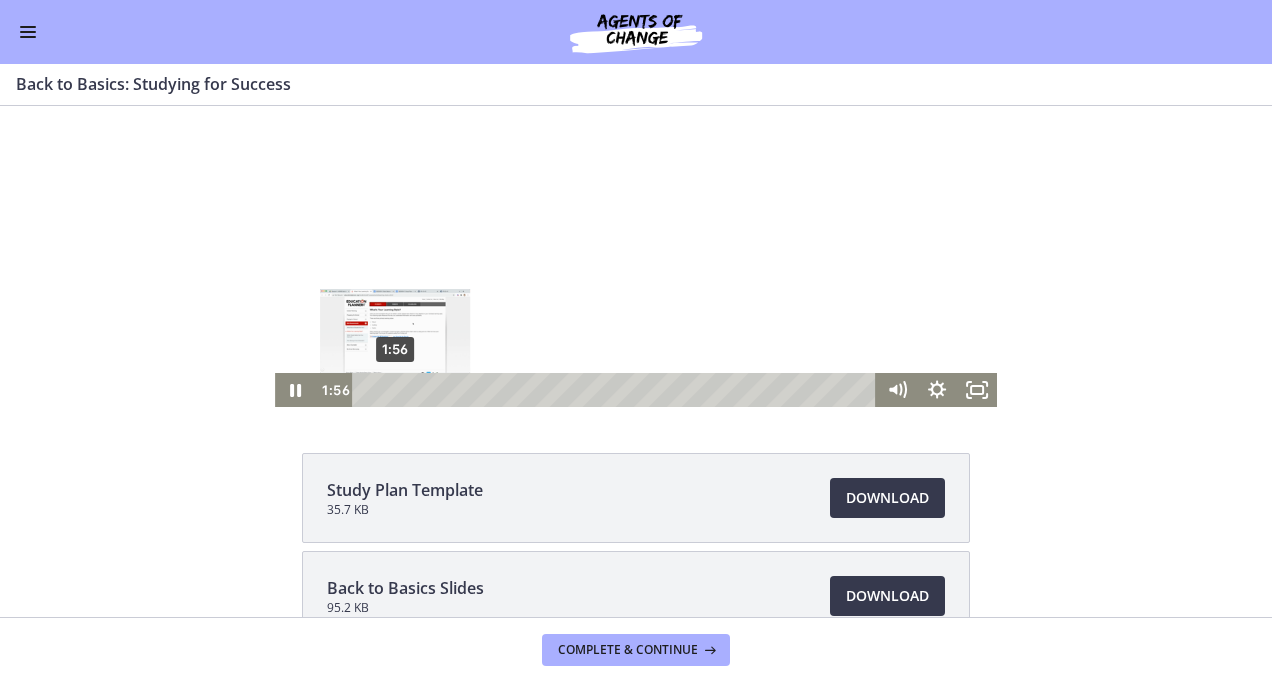 click on "1:56" at bounding box center [618, 390] 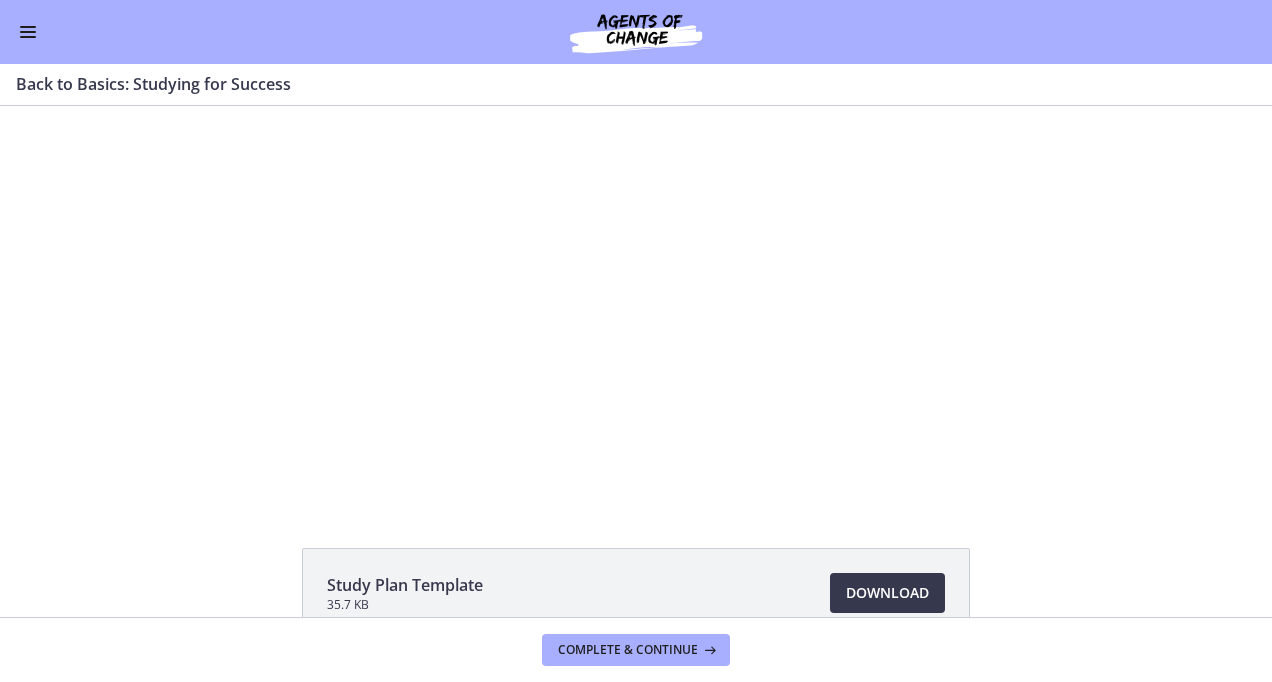 scroll, scrollTop: 0, scrollLeft: 0, axis: both 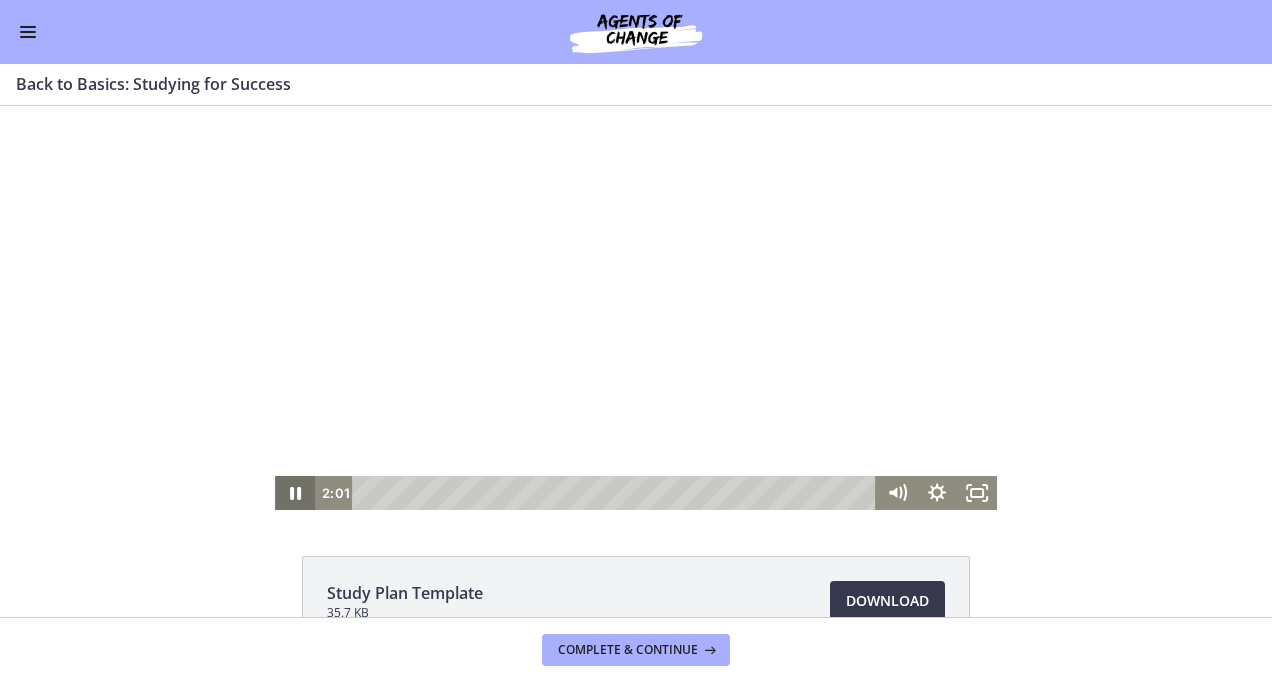 click 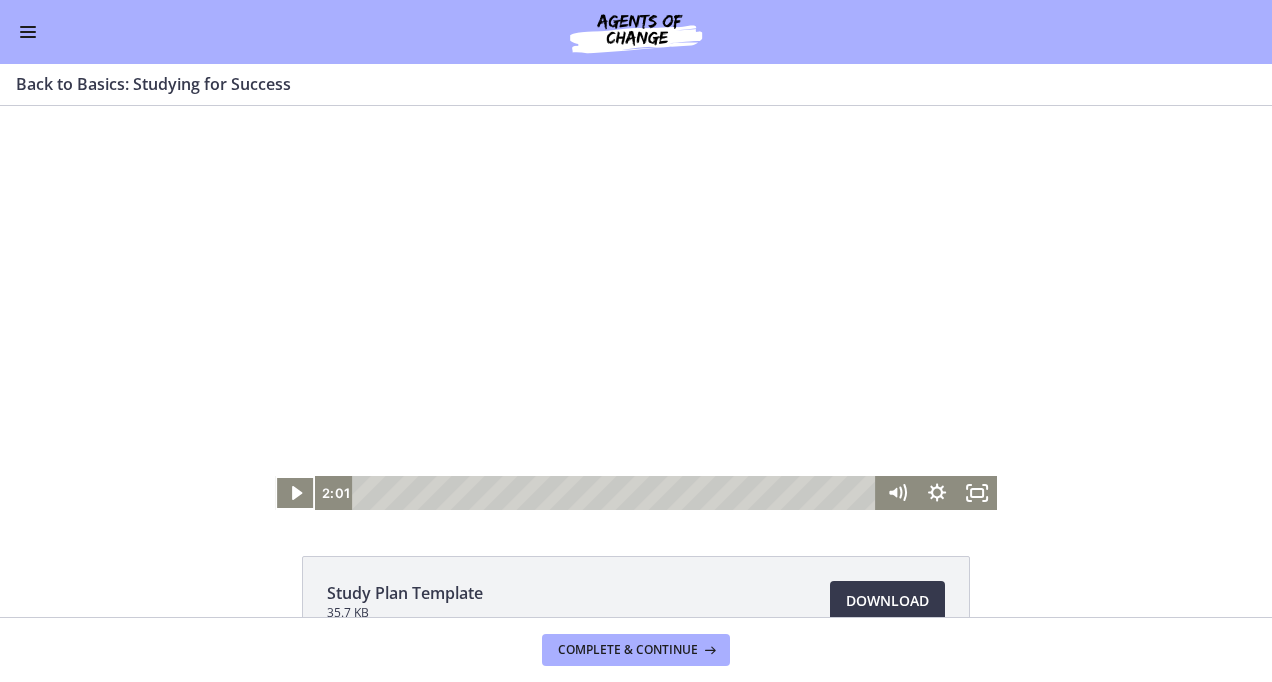 click 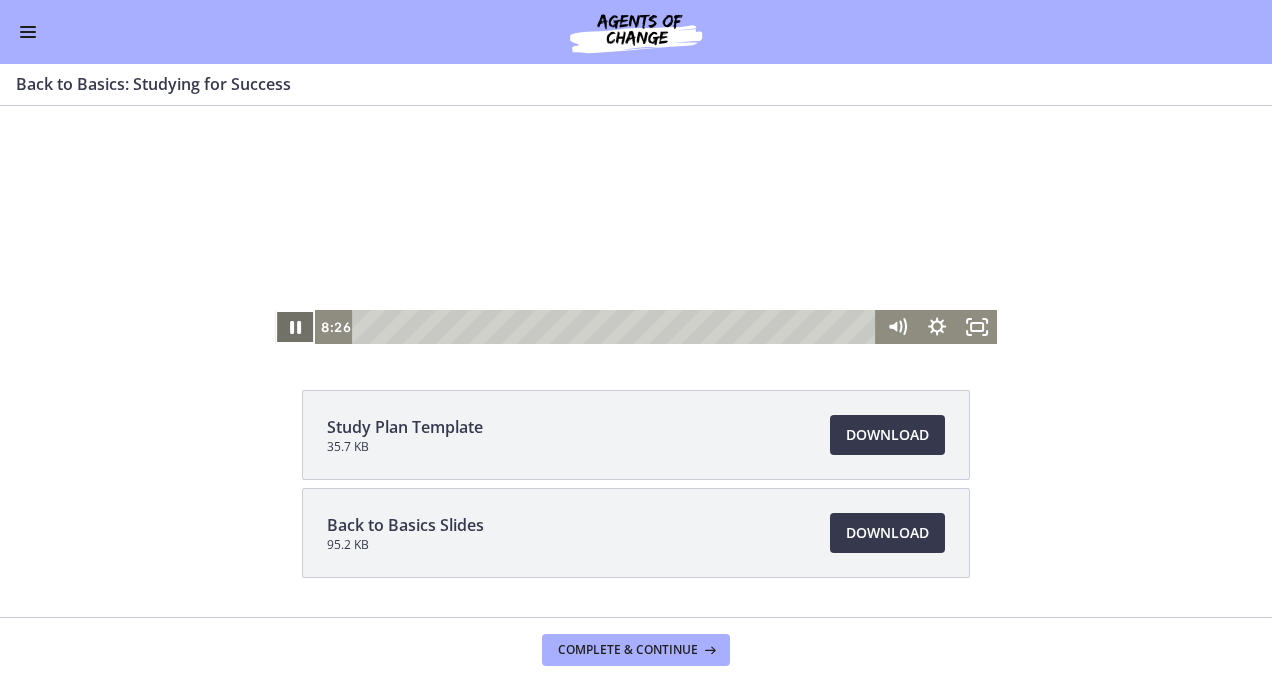 scroll, scrollTop: 221, scrollLeft: 0, axis: vertical 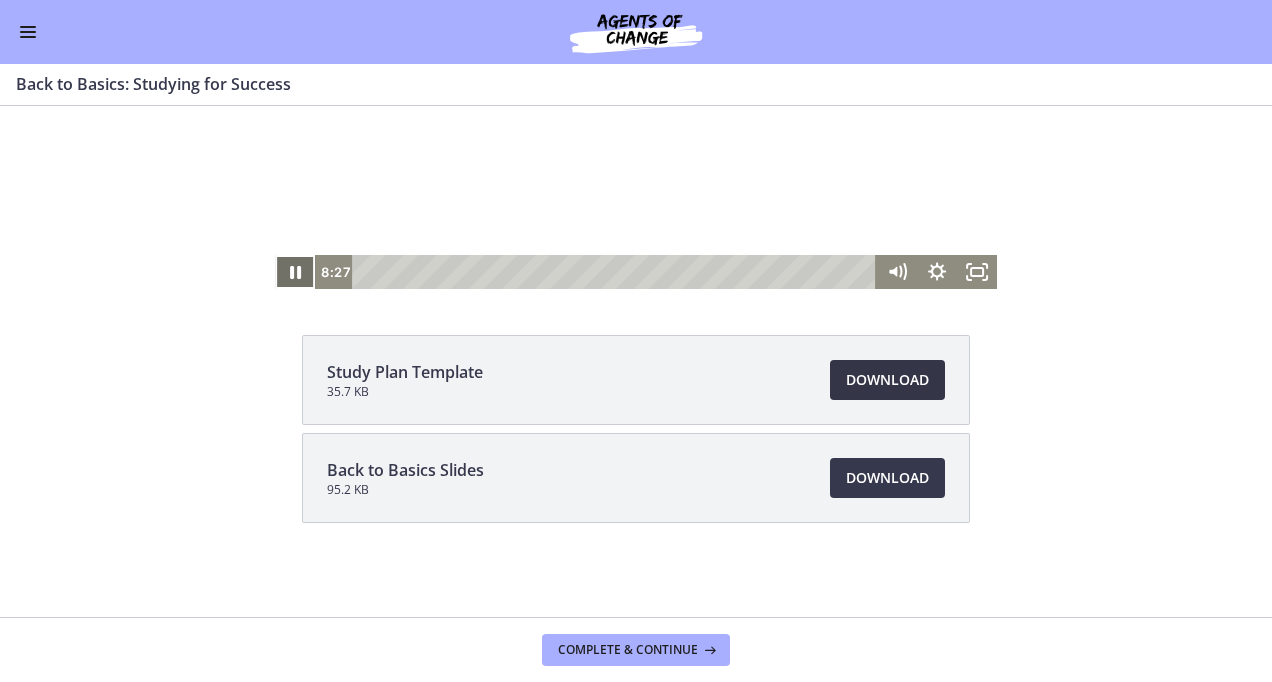 click on "Download
Opens in a new window" at bounding box center [887, 380] 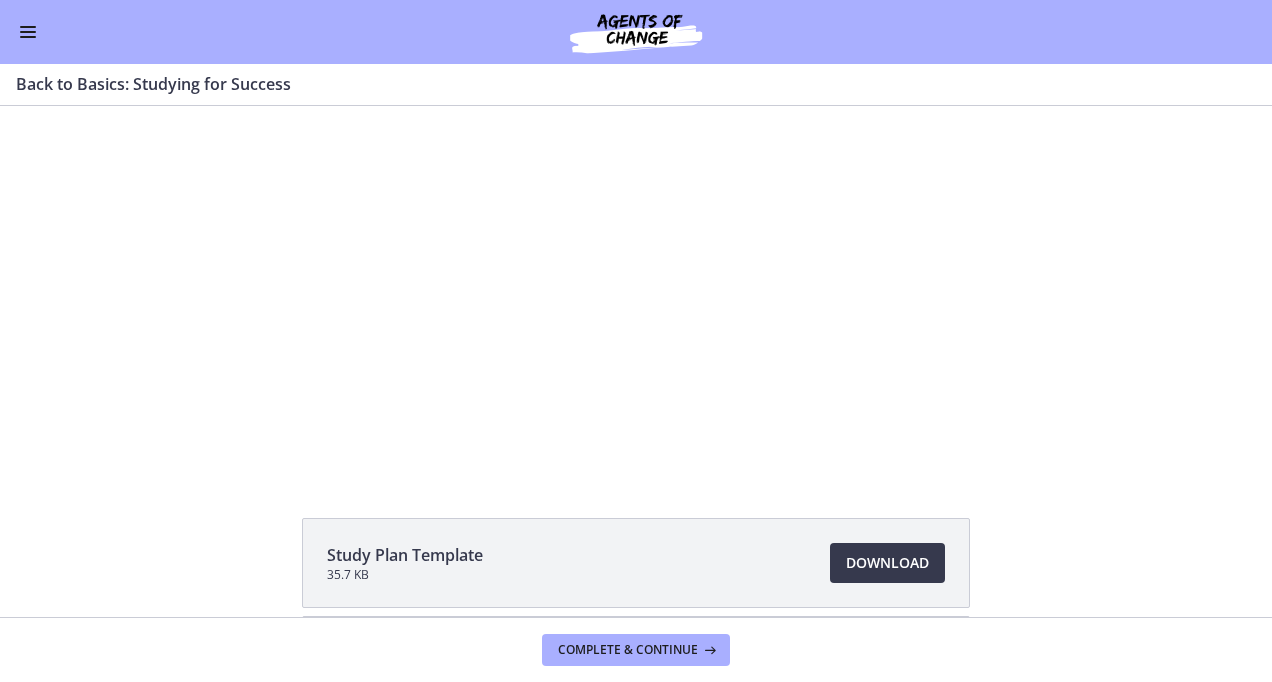 scroll, scrollTop: 0, scrollLeft: 0, axis: both 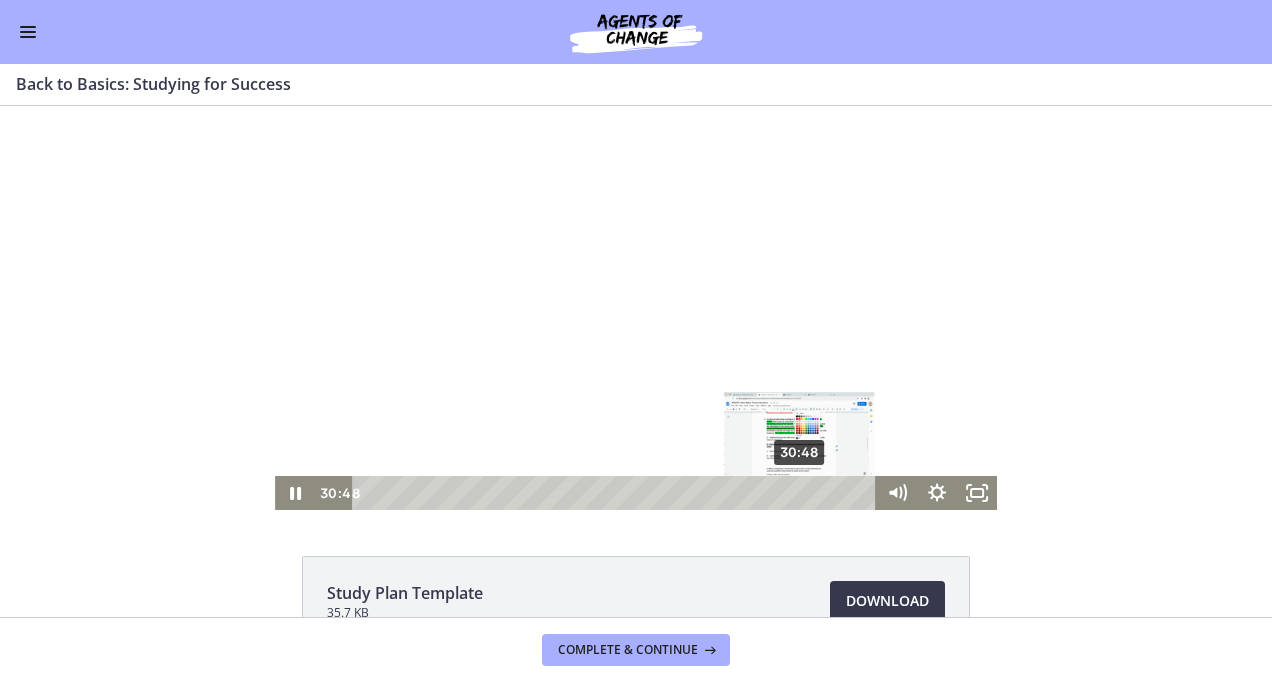 click on "30:48" at bounding box center (618, 493) 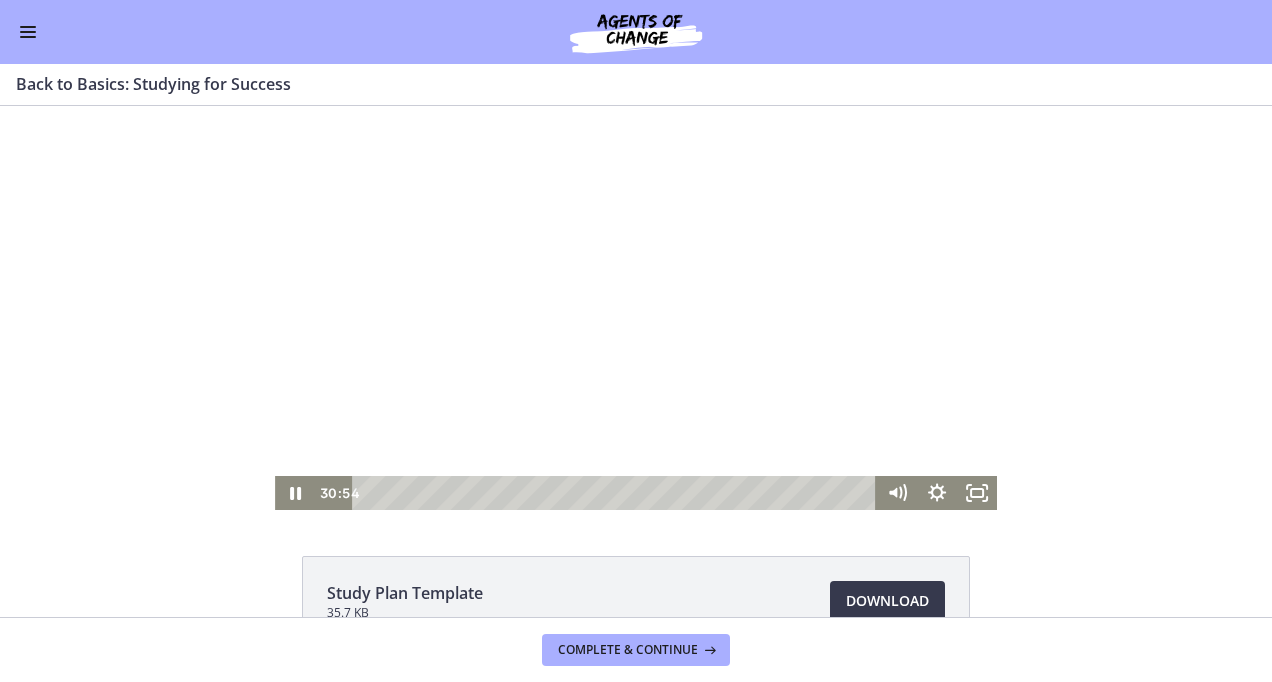 drag, startPoint x: 954, startPoint y: 348, endPoint x: 956, endPoint y: 360, distance: 12.165525 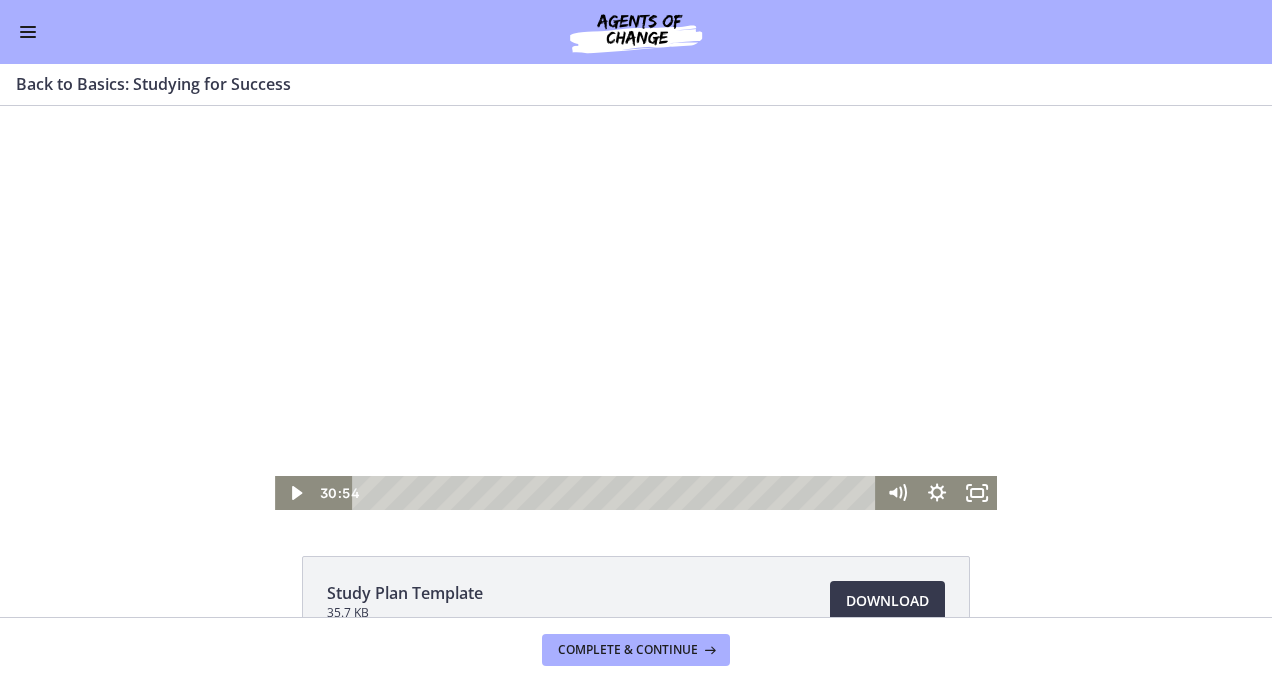 click at bounding box center (636, 308) 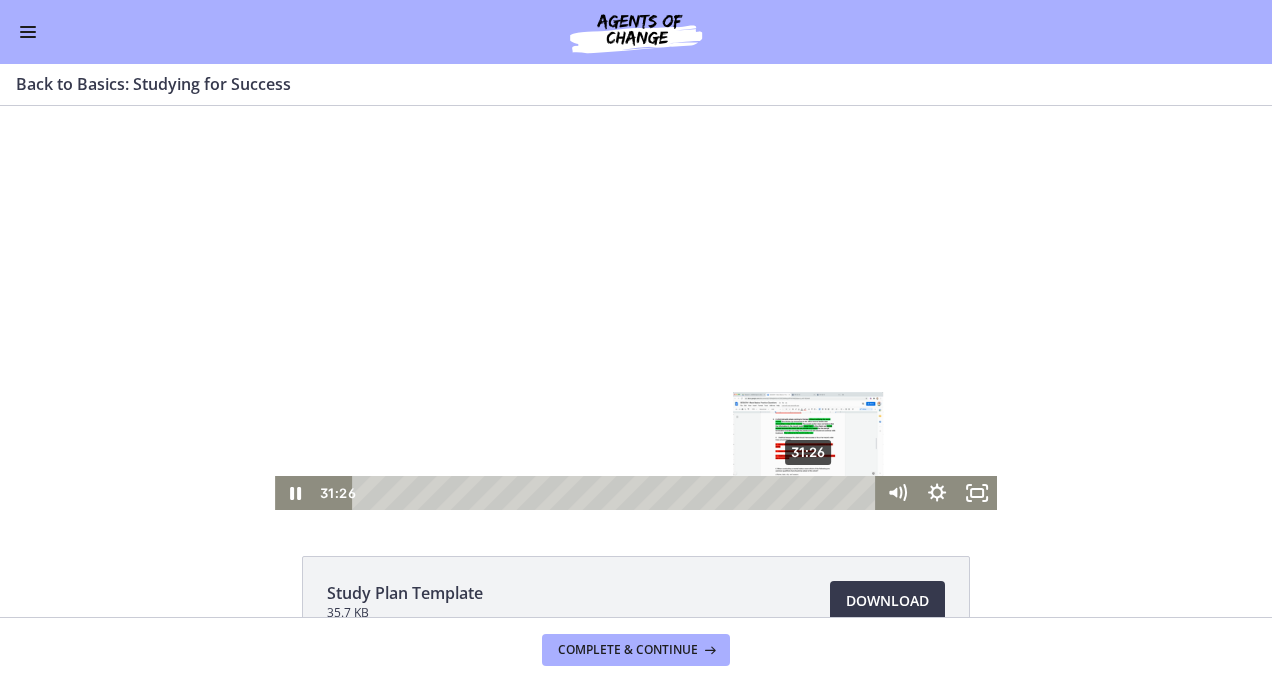 click on "31:26" at bounding box center (618, 493) 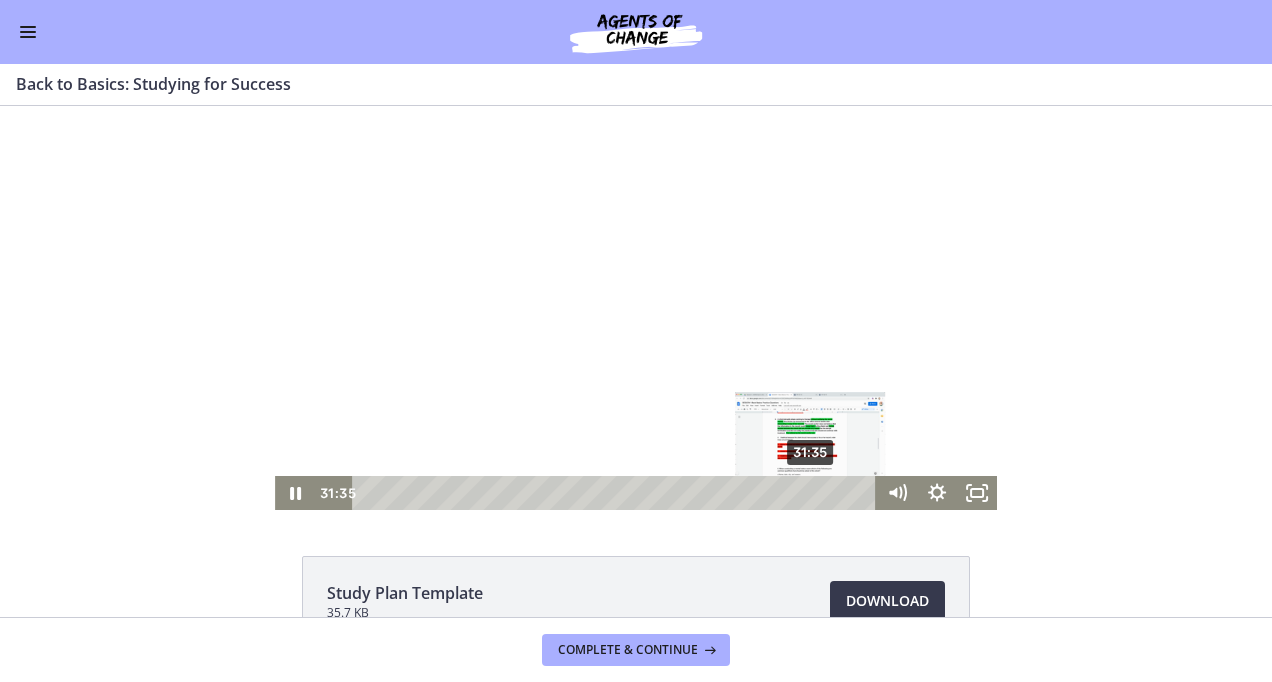 click at bounding box center (809, 492) 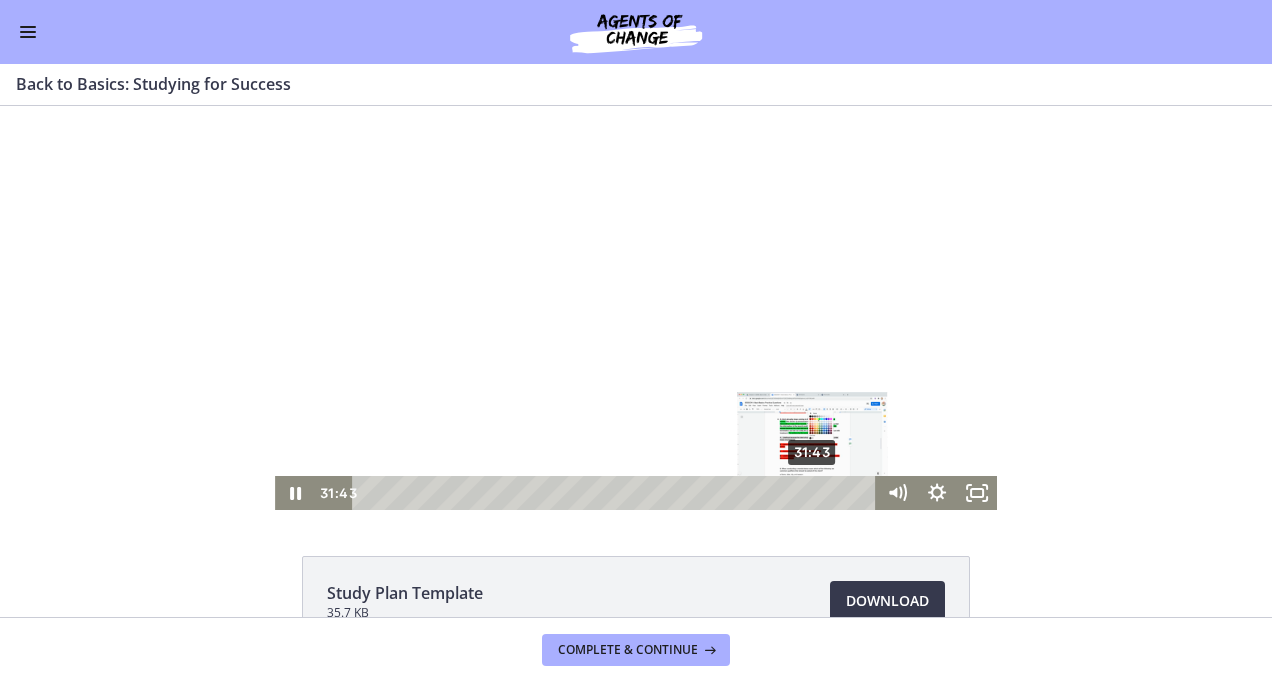 click at bounding box center [811, 492] 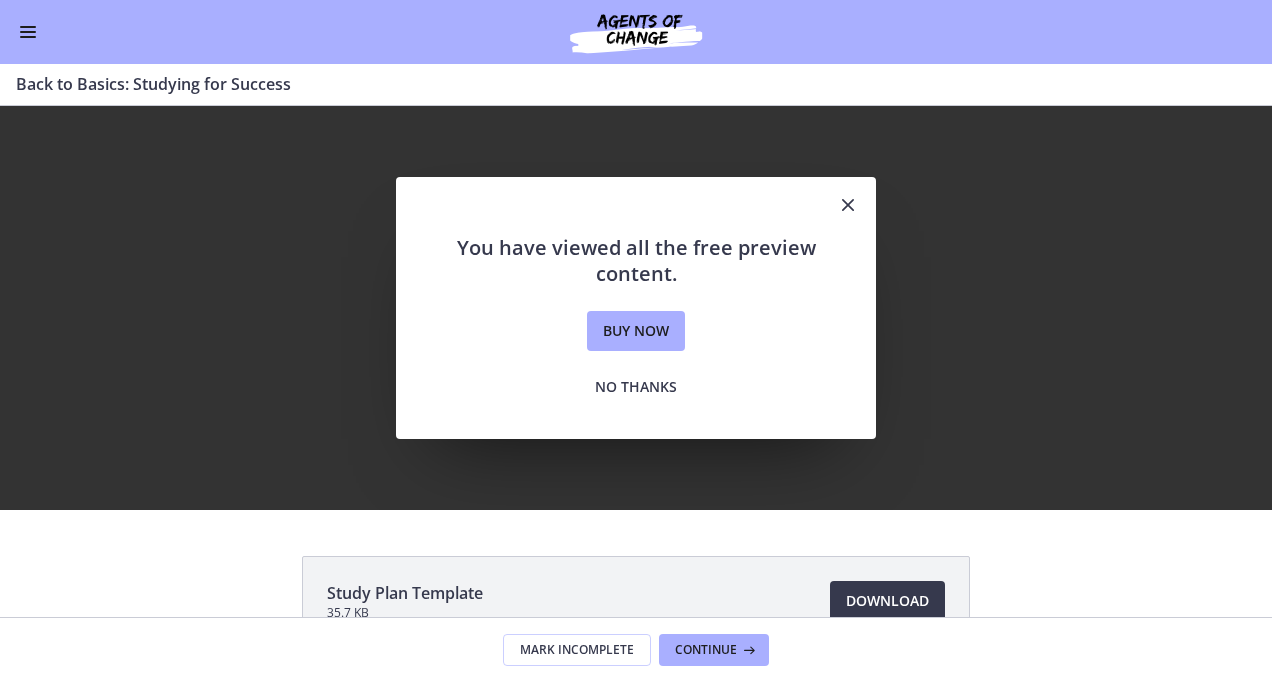 scroll, scrollTop: 0, scrollLeft: 0, axis: both 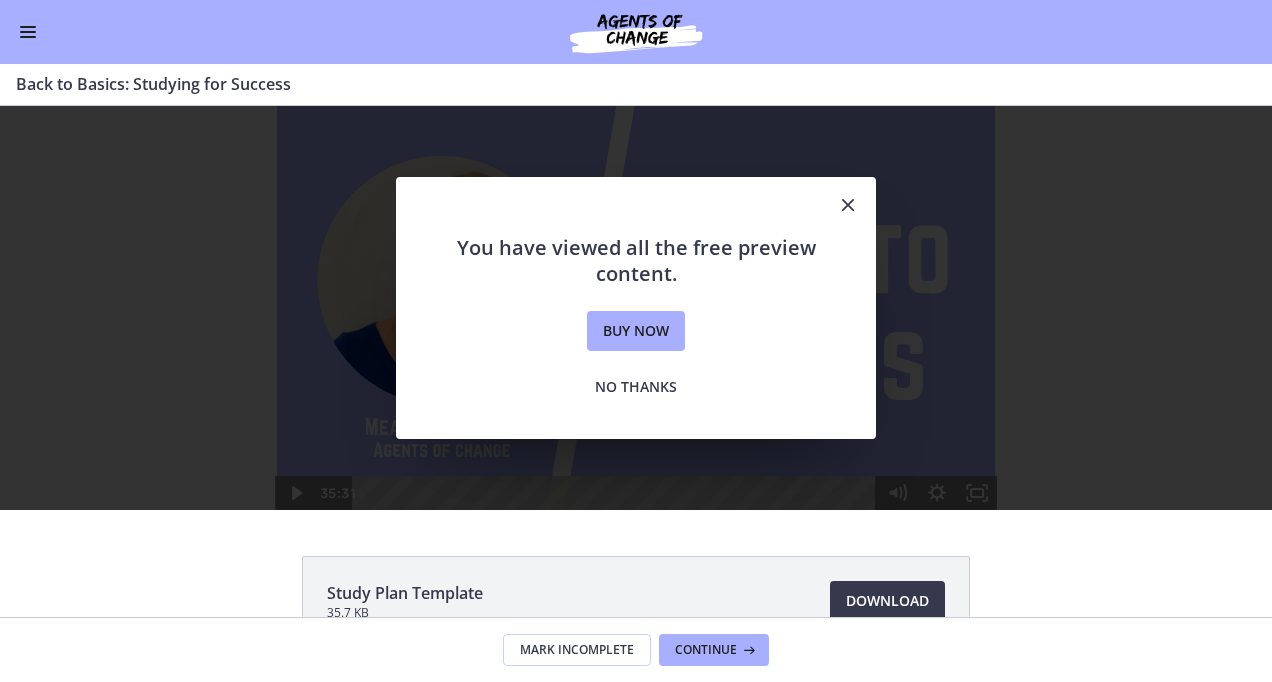 click at bounding box center (848, 206) 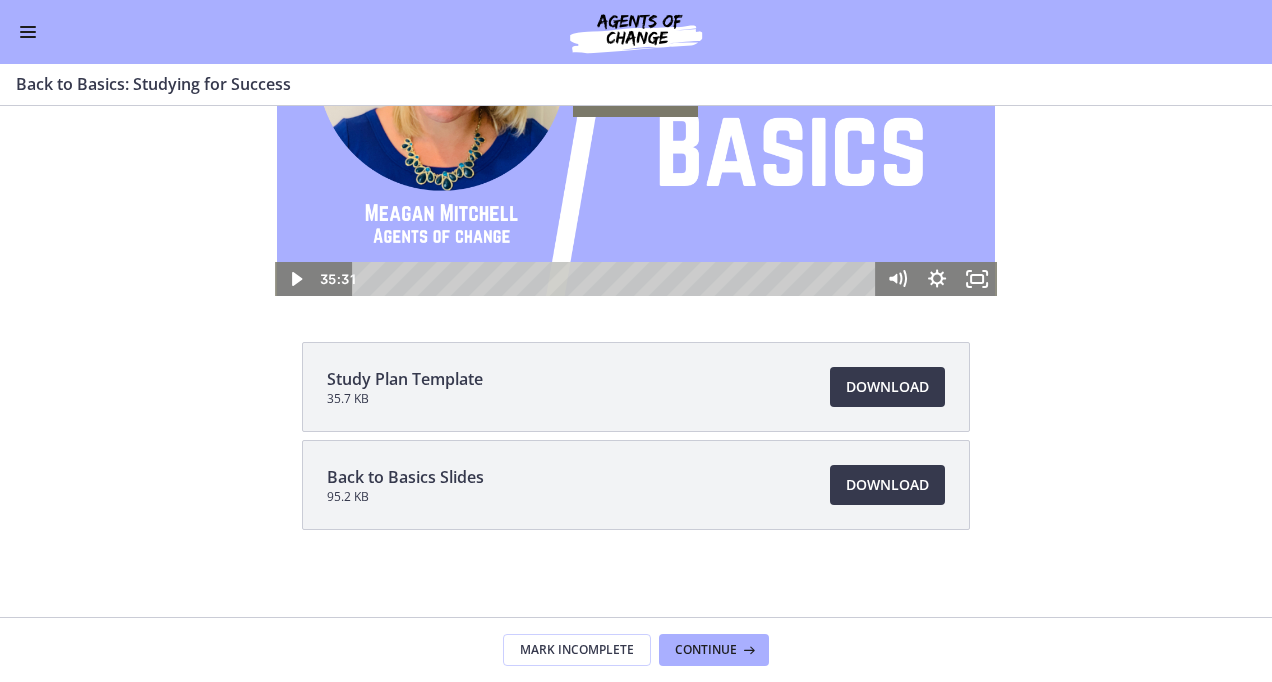 scroll, scrollTop: 221, scrollLeft: 0, axis: vertical 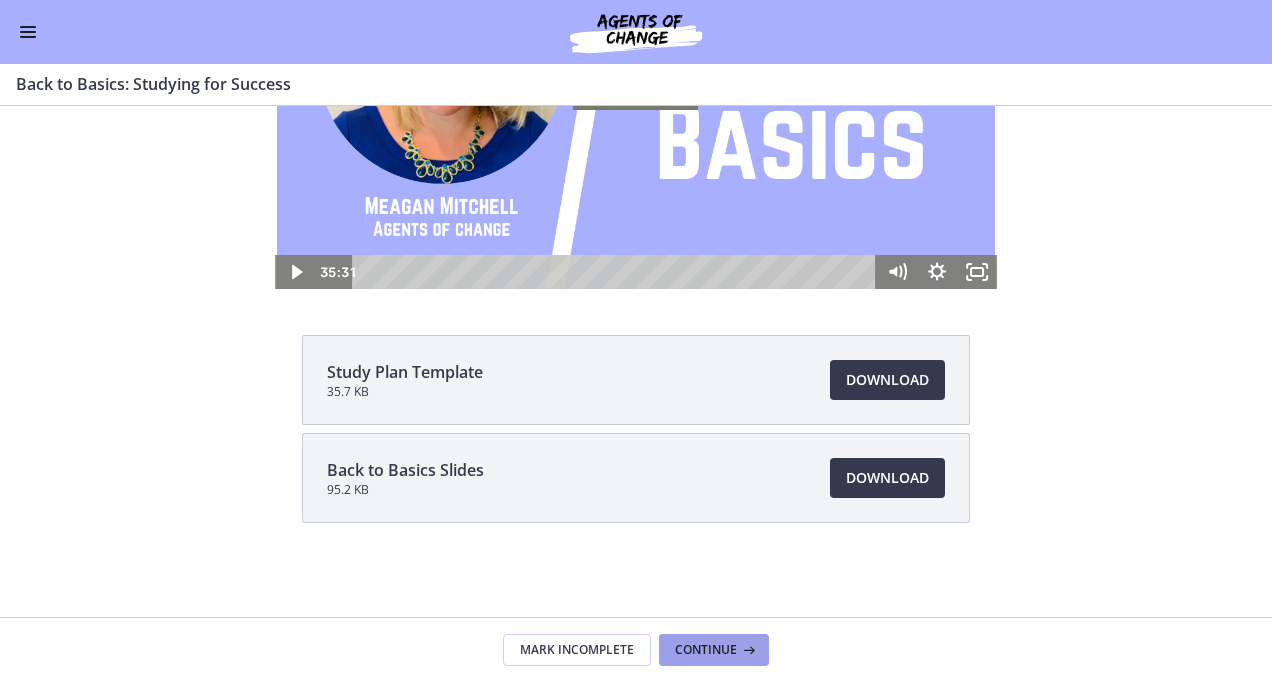 click on "Continue" at bounding box center (706, 650) 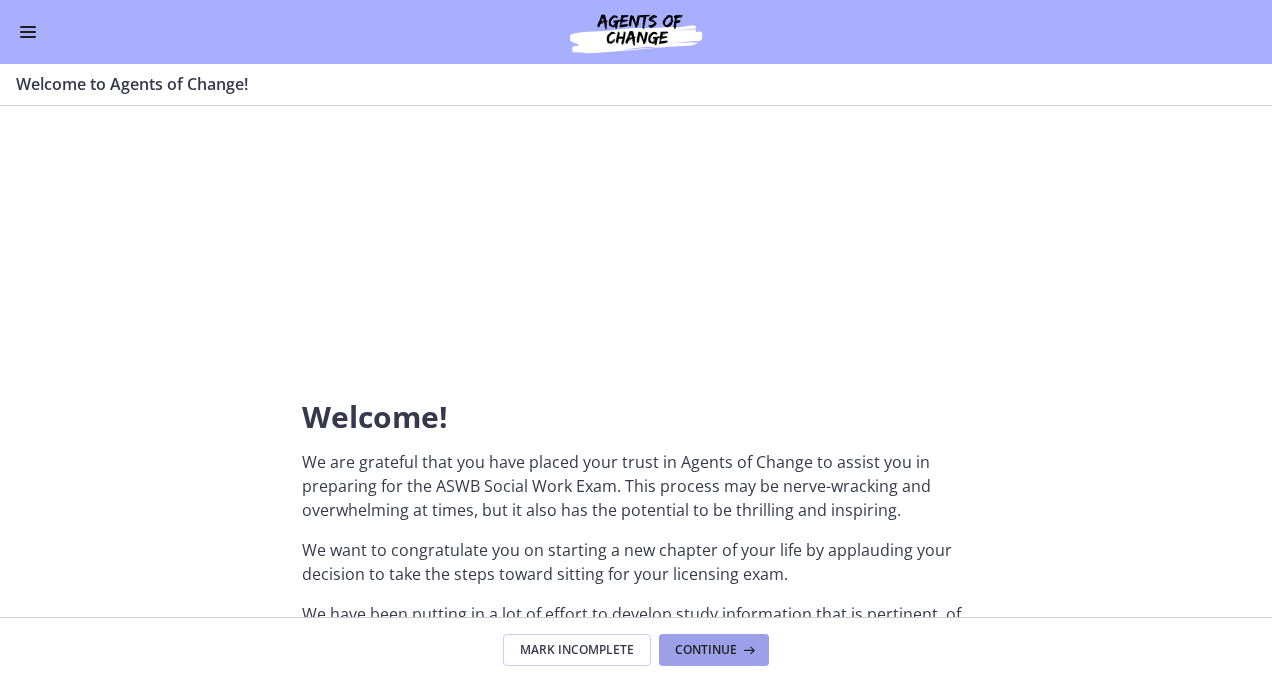 scroll, scrollTop: 0, scrollLeft: 0, axis: both 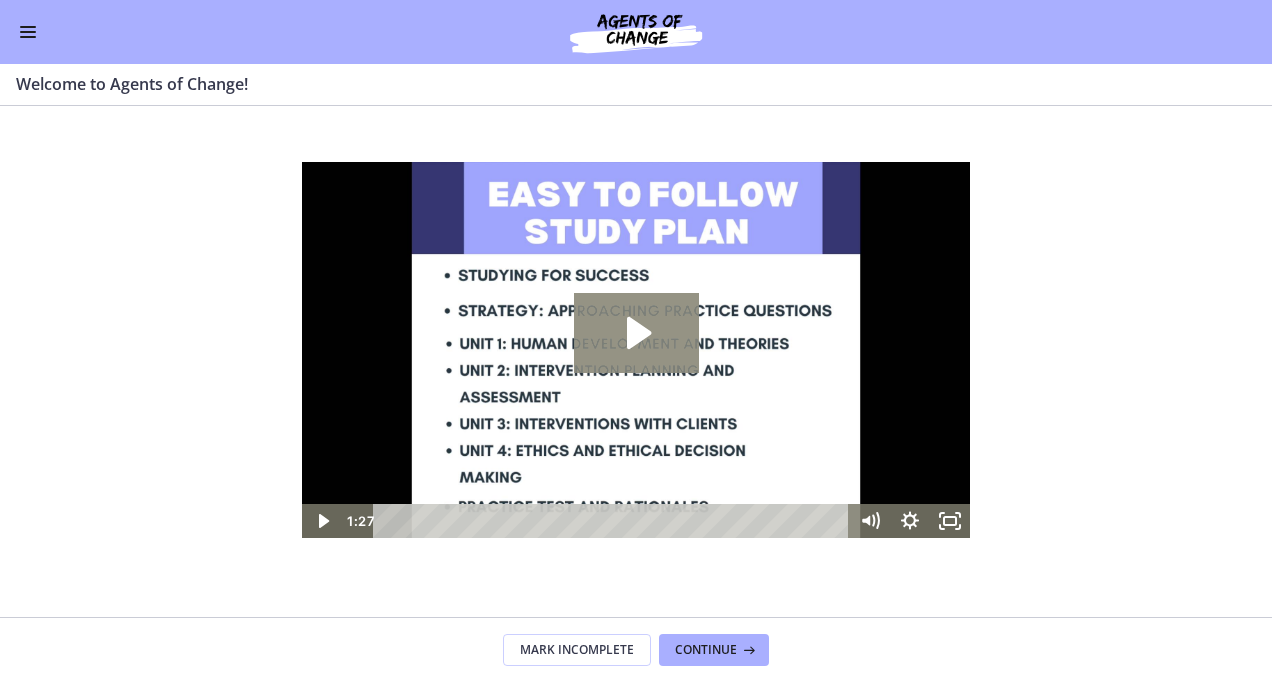click 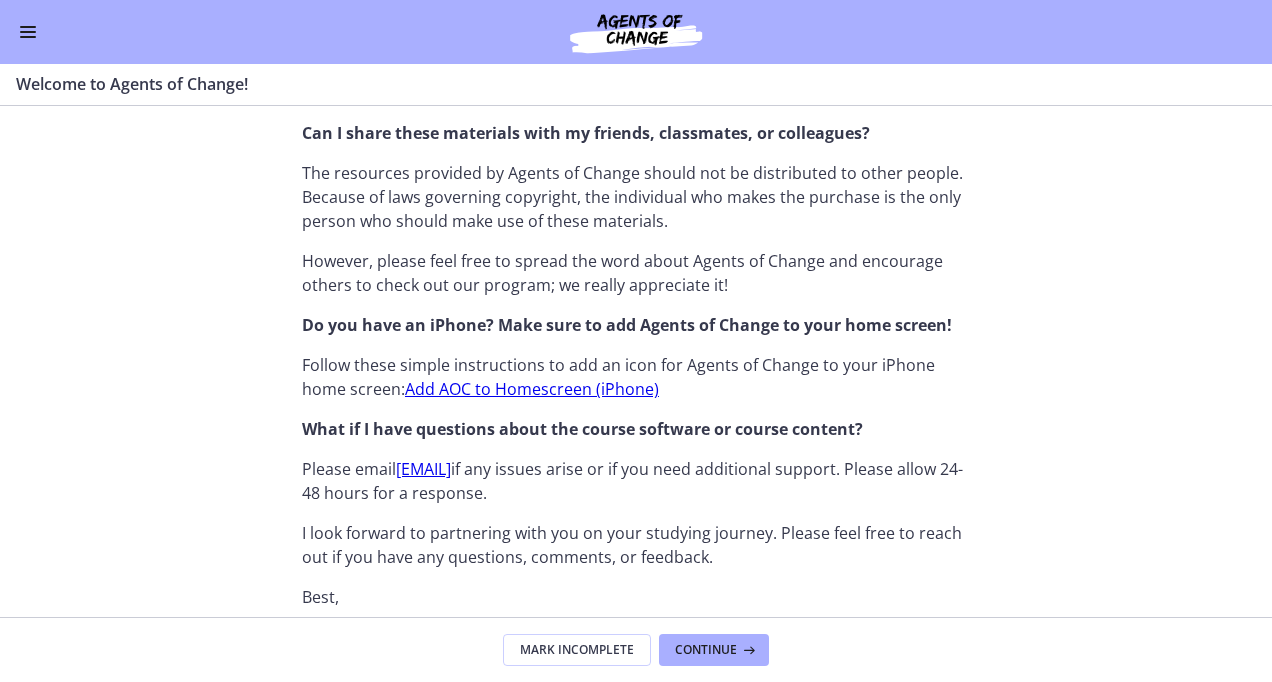 scroll, scrollTop: 1678, scrollLeft: 0, axis: vertical 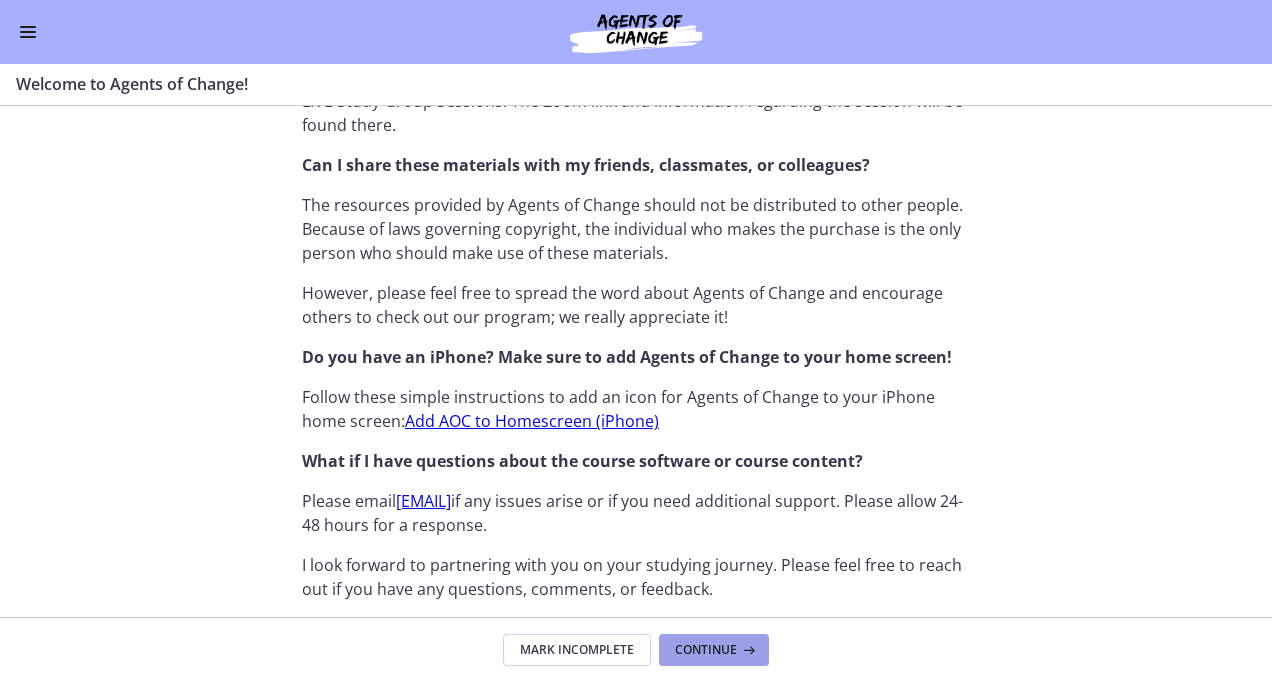 click on "Continue" at bounding box center (706, 650) 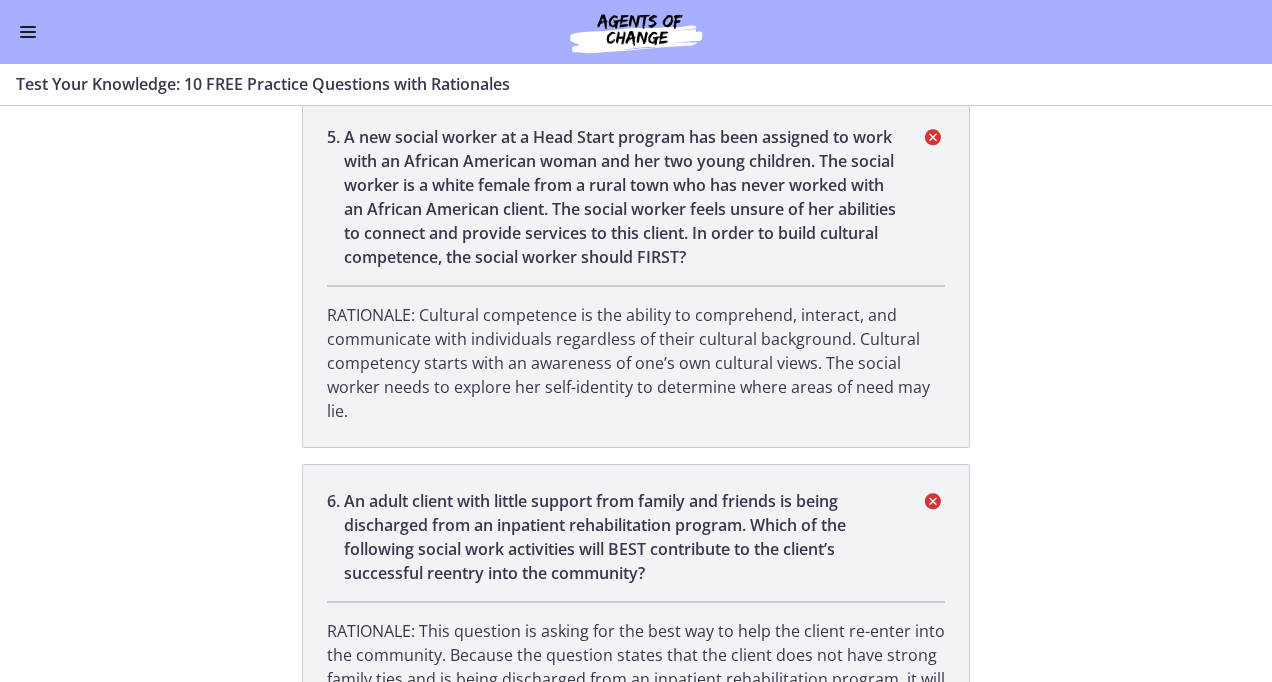 scroll, scrollTop: 0, scrollLeft: 0, axis: both 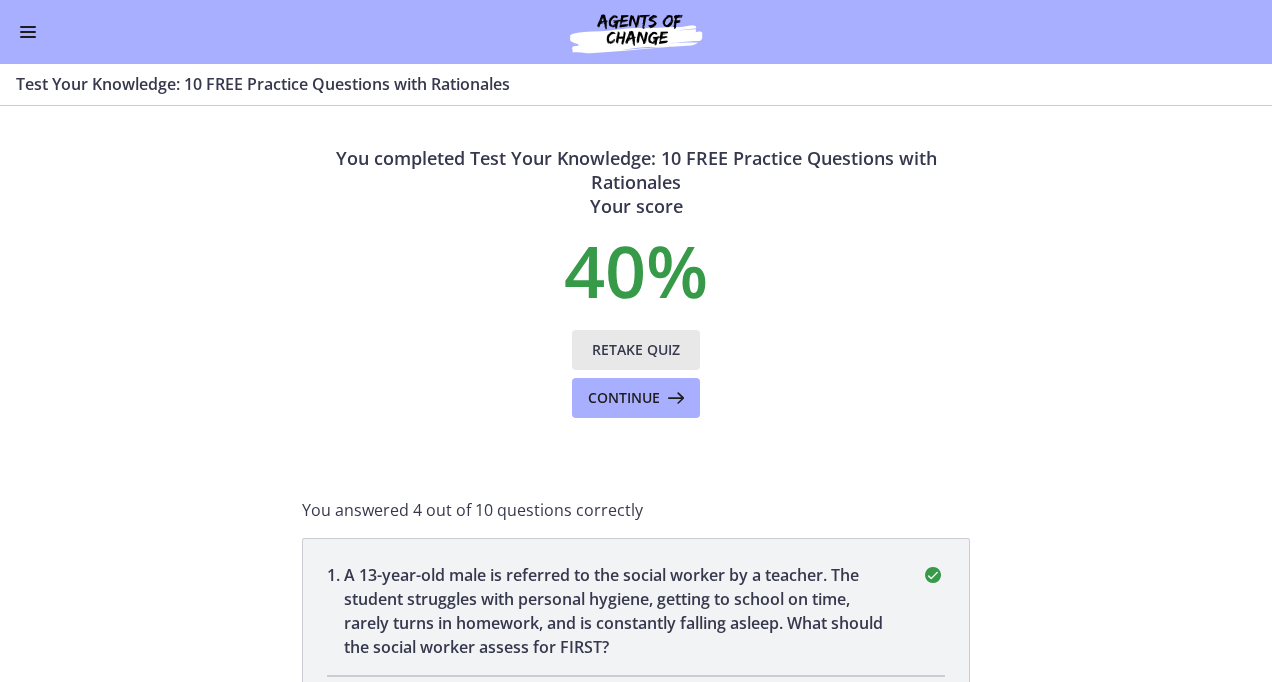click on "Retake Quiz" at bounding box center (636, 350) 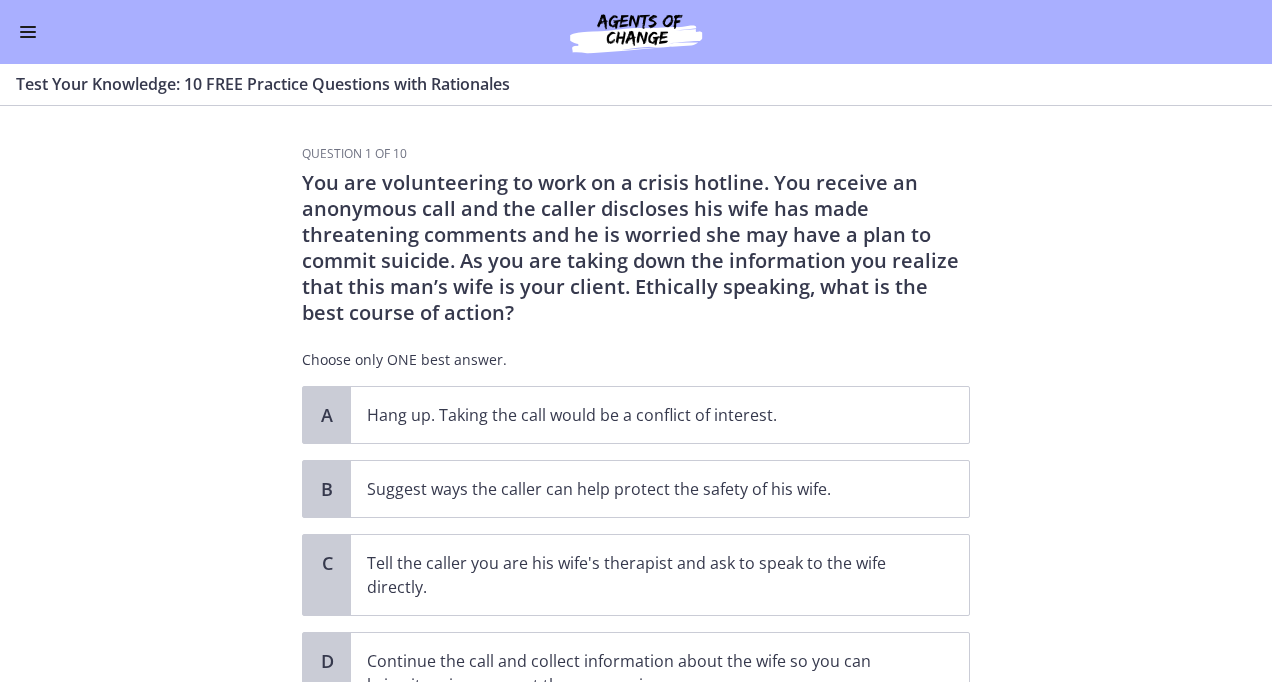 click at bounding box center [636, 32] 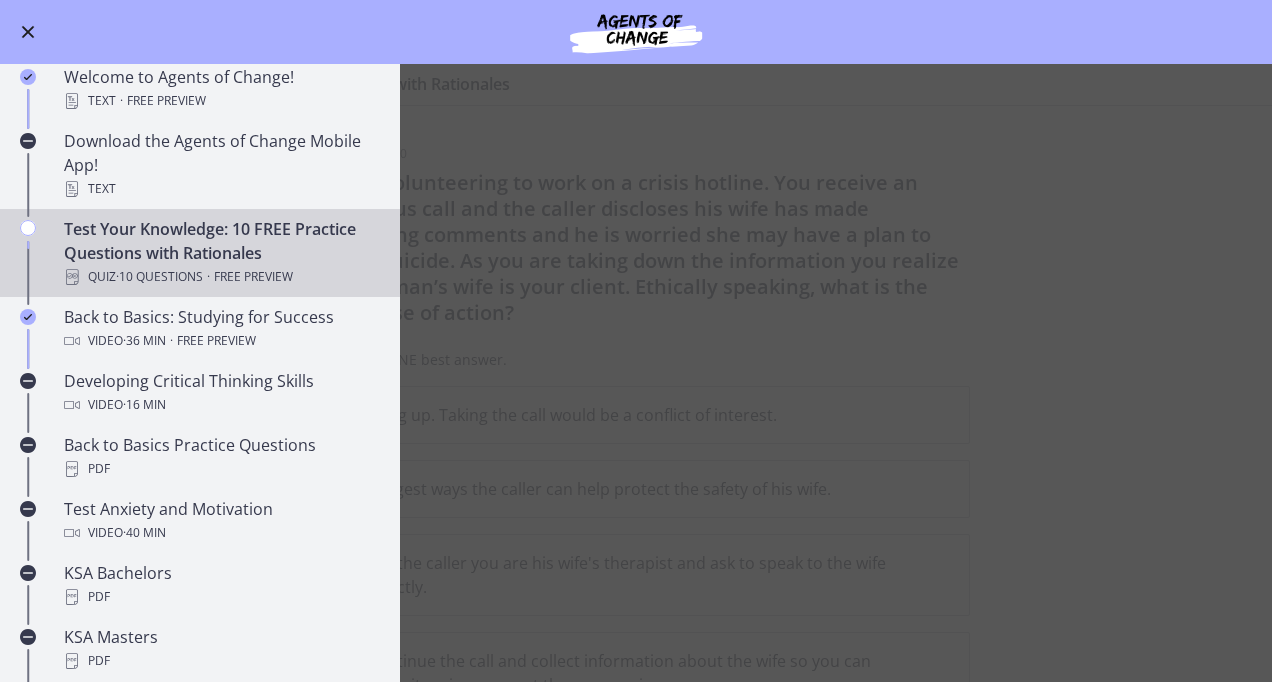 scroll, scrollTop: 0, scrollLeft: 0, axis: both 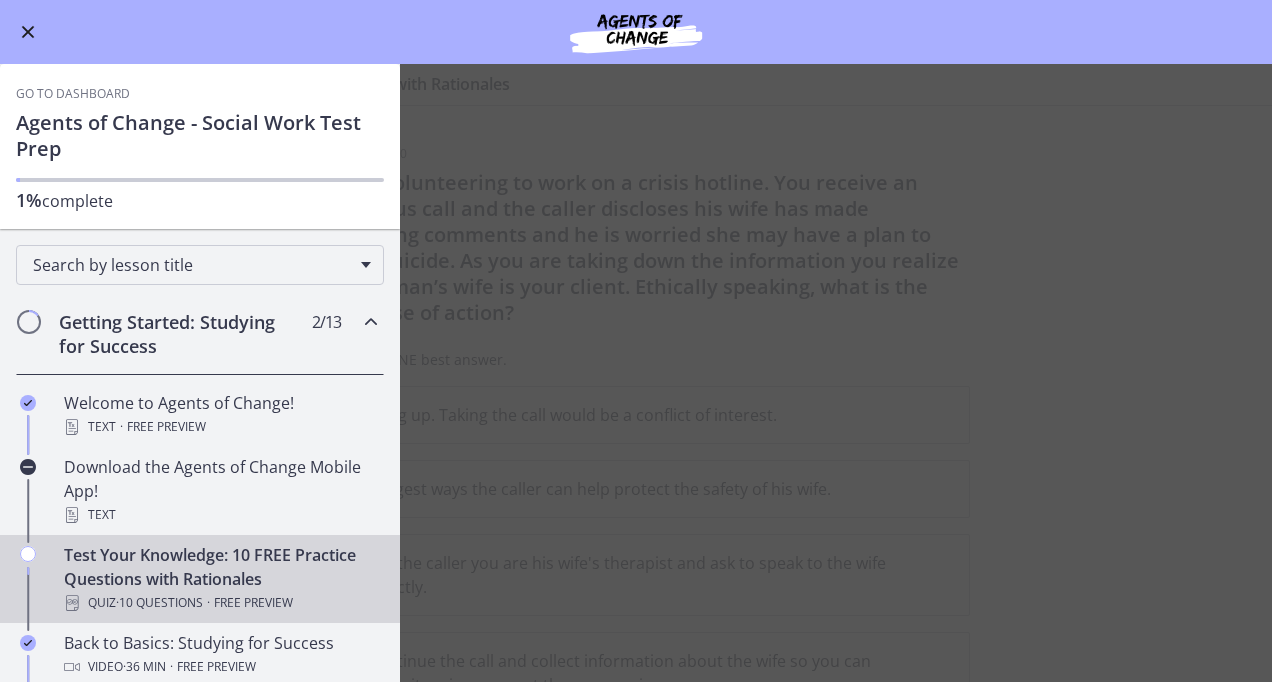 click on "Go to Dashboard" at bounding box center (636, 32) 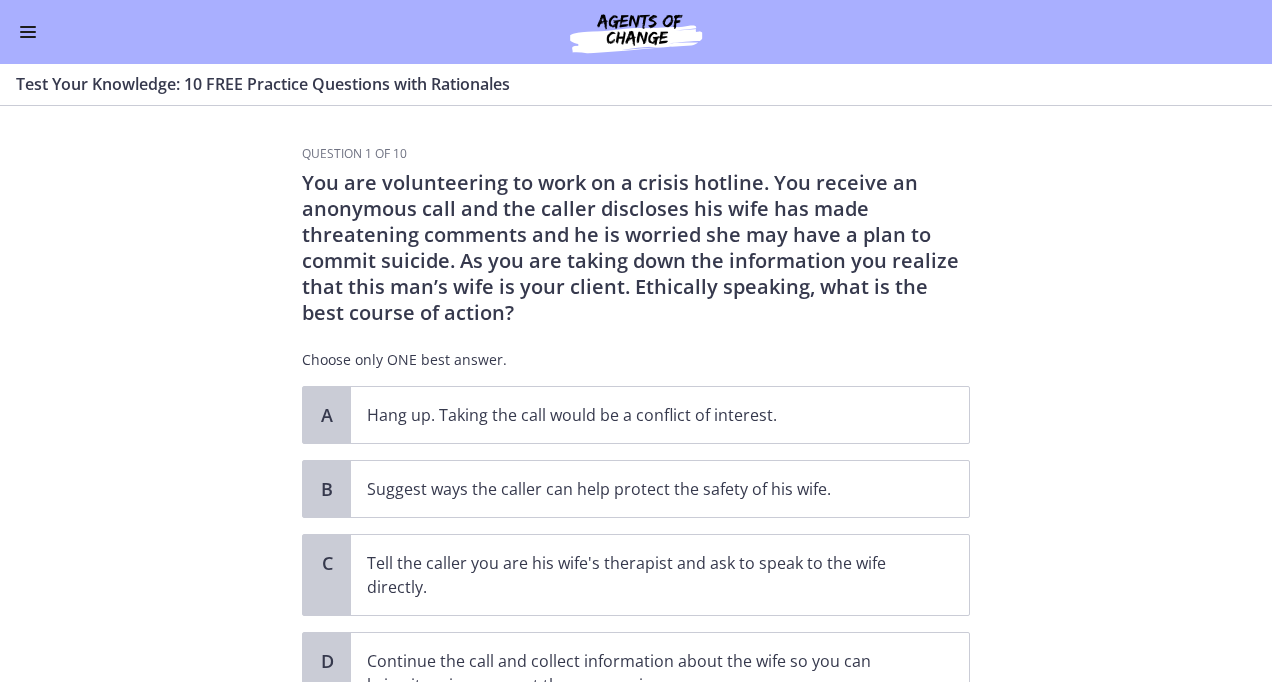 click at bounding box center (28, 32) 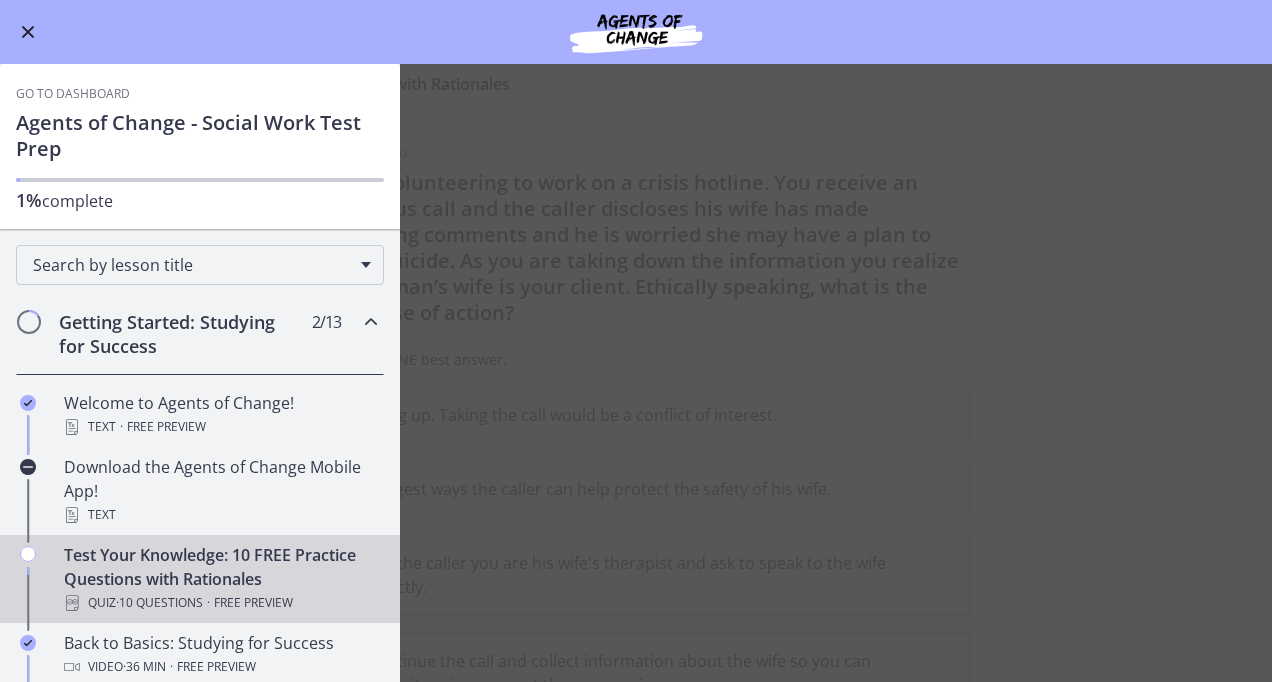 click at bounding box center (28, 32) 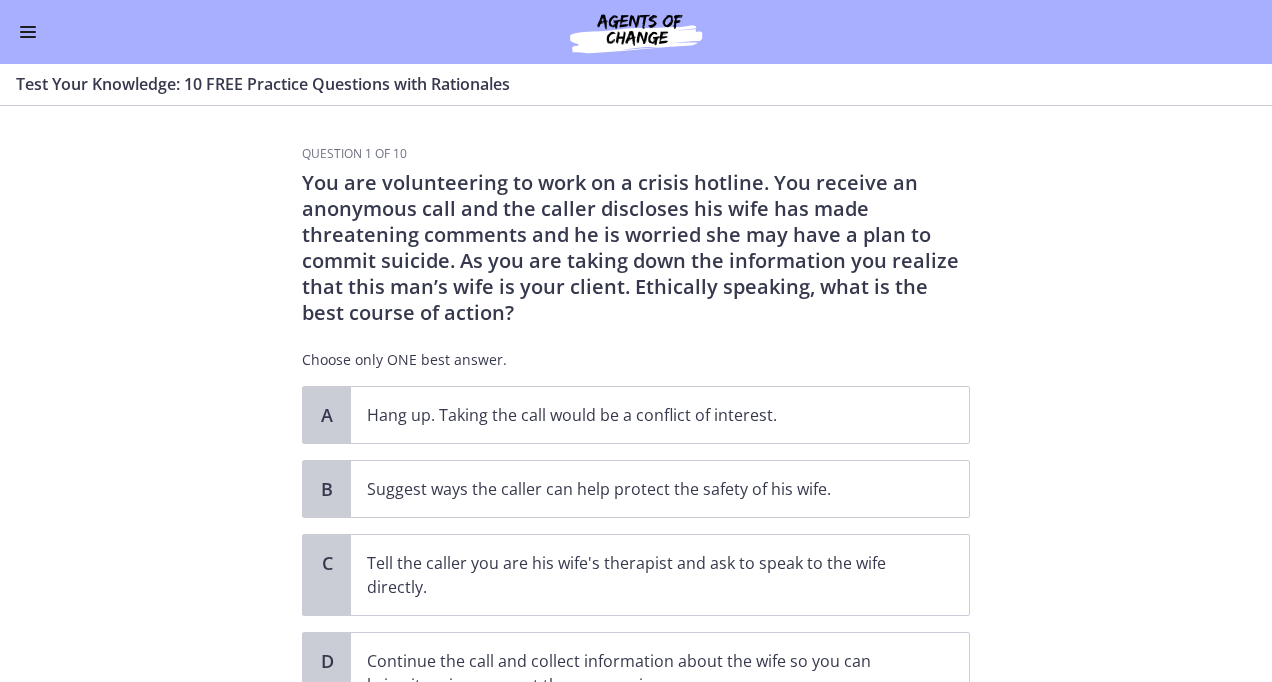 click at bounding box center [636, 32] 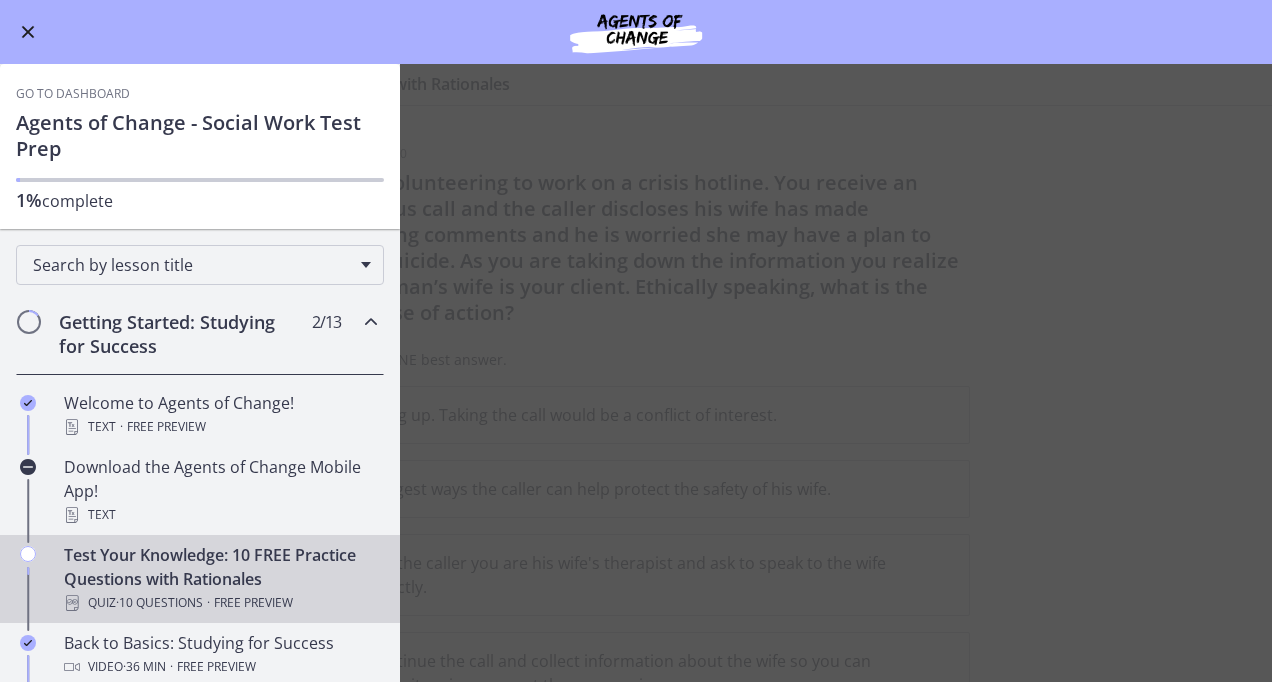 drag, startPoint x: 1271, startPoint y: 128, endPoint x: 1250, endPoint y: 366, distance: 238.92467 